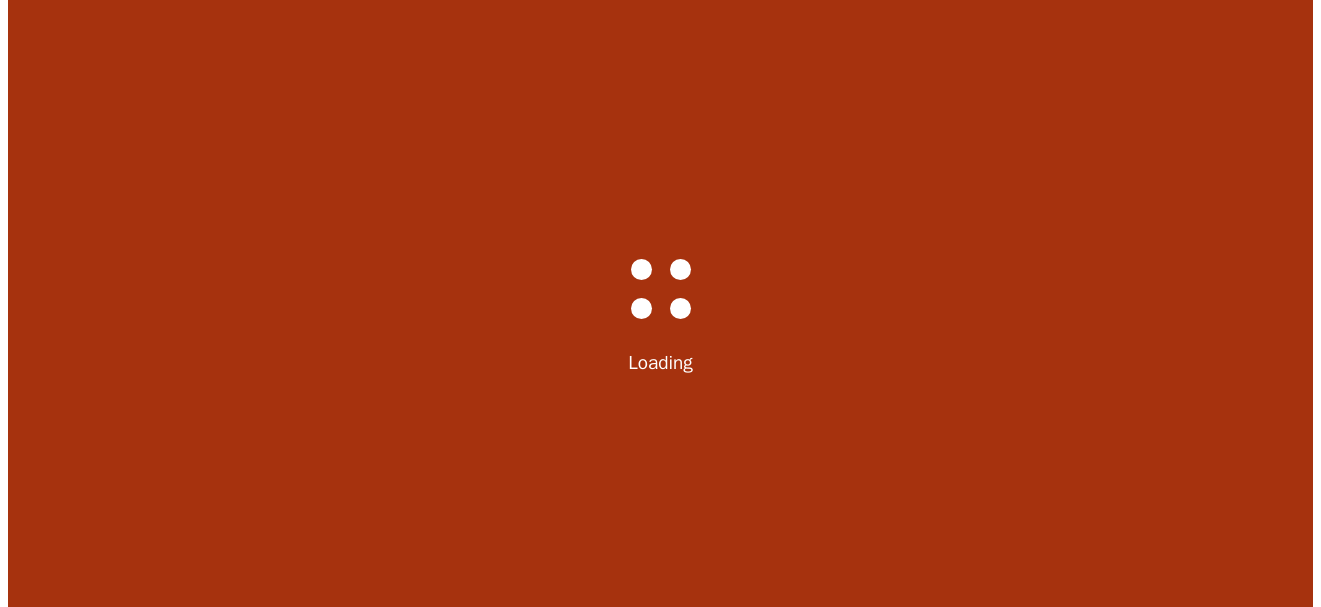 scroll, scrollTop: 0, scrollLeft: 0, axis: both 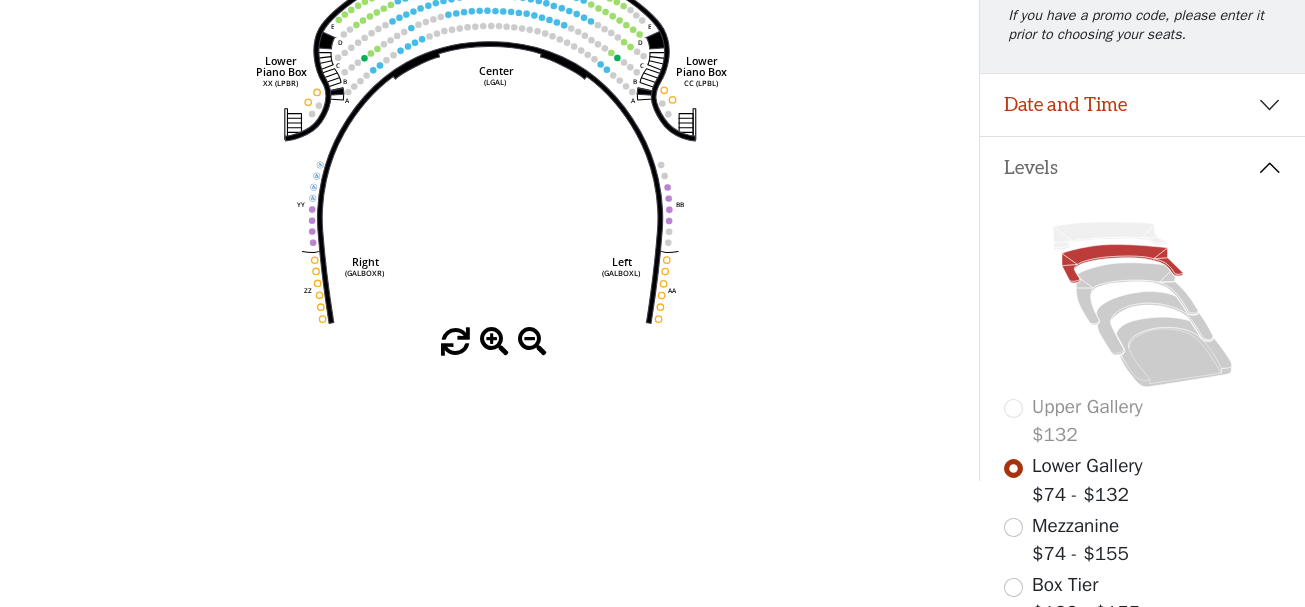 click at bounding box center (494, 342) 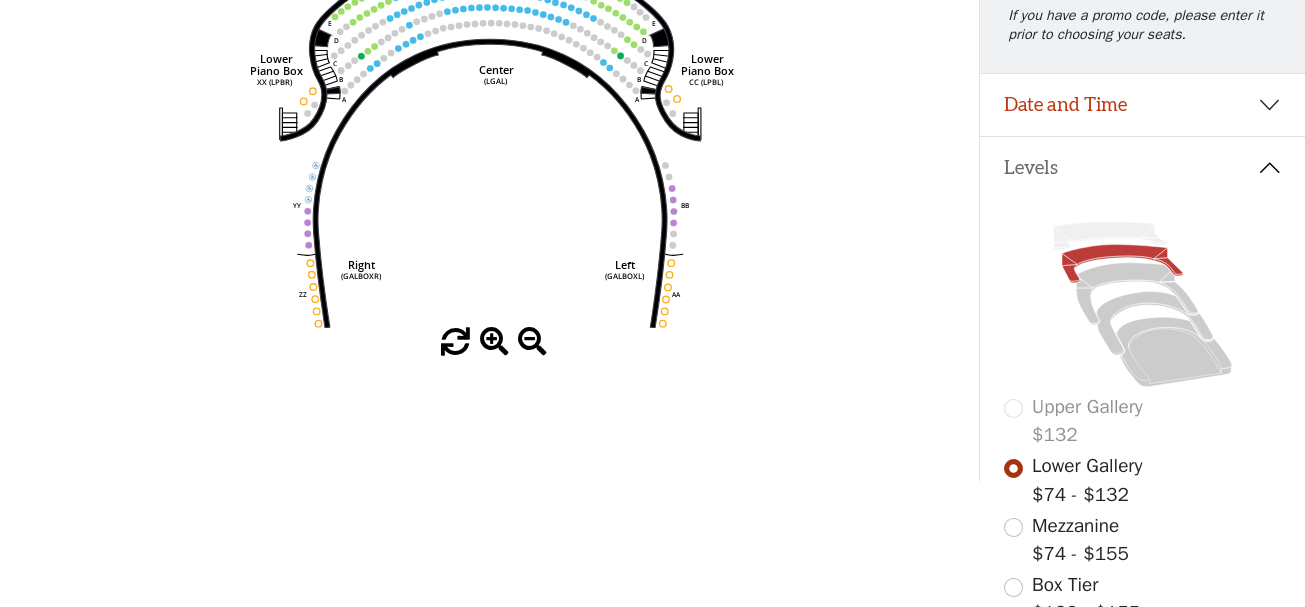 click at bounding box center [494, 342] 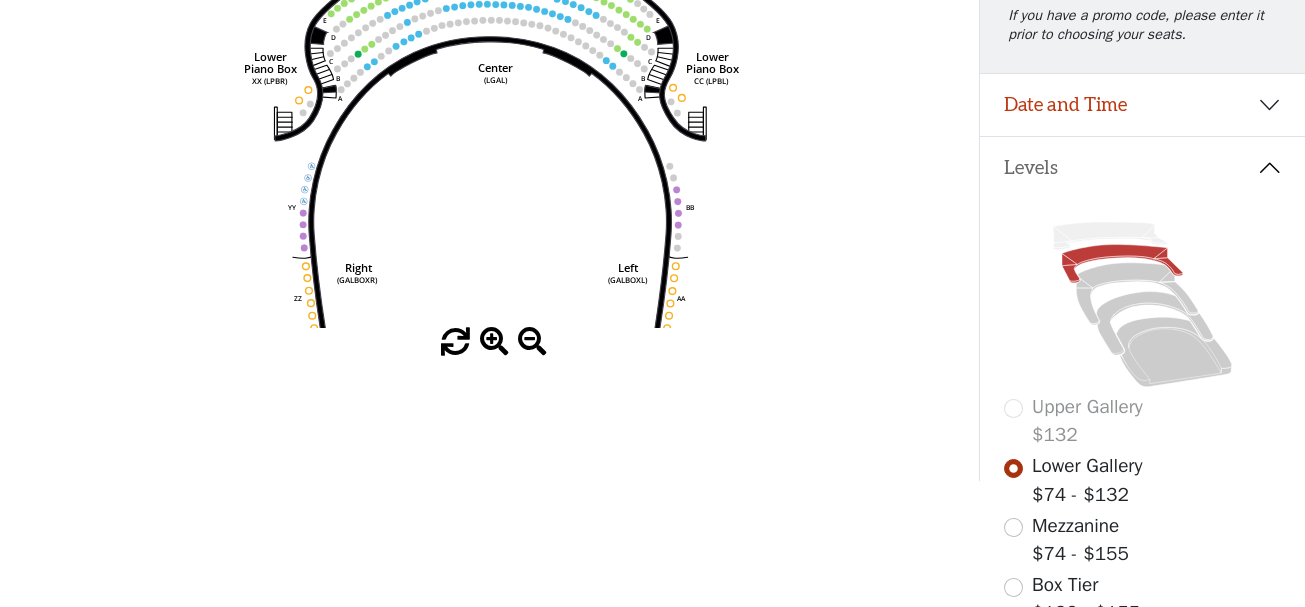 click at bounding box center [494, 342] 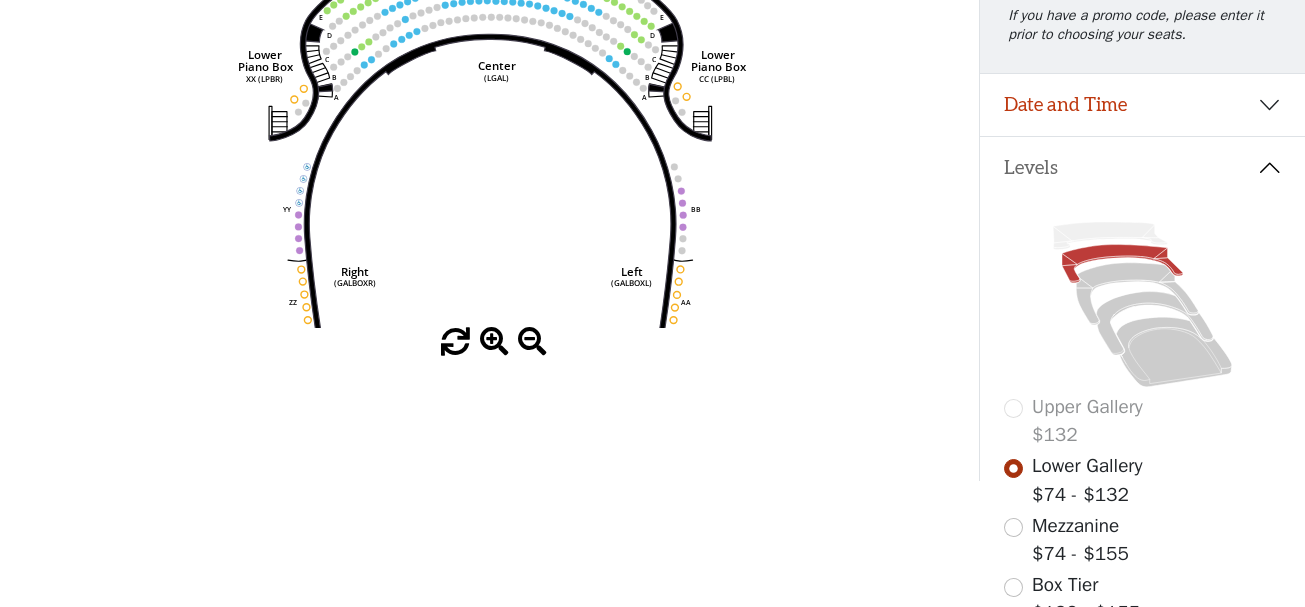 click at bounding box center (494, 342) 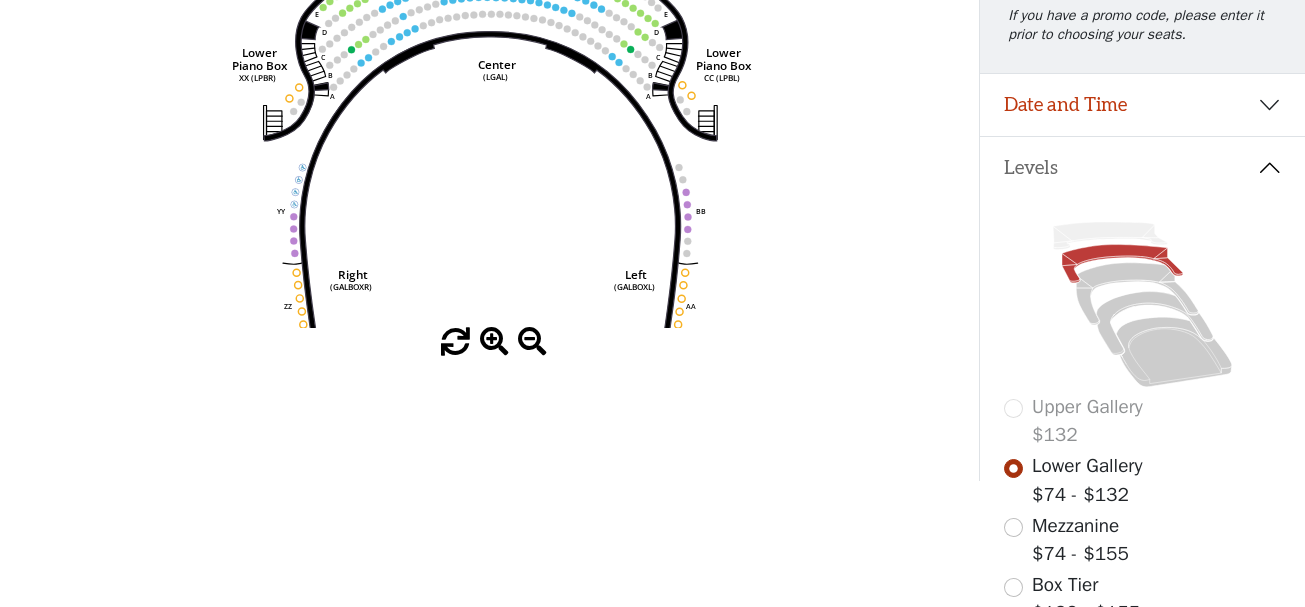 click at bounding box center [494, 342] 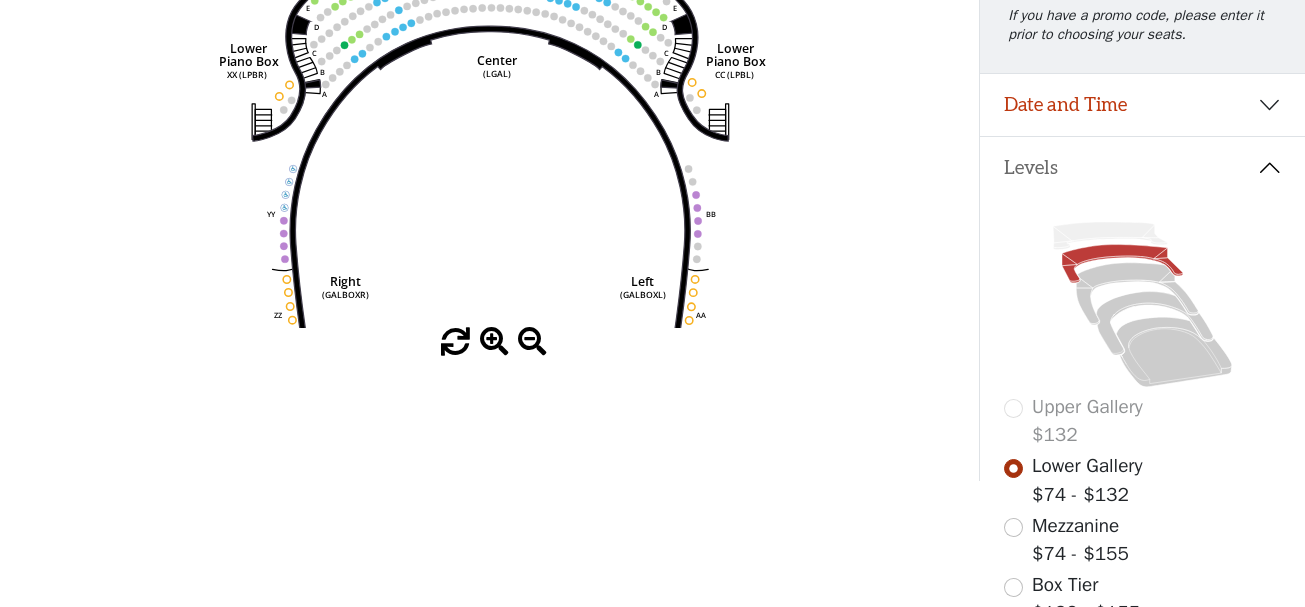 click at bounding box center (494, 342) 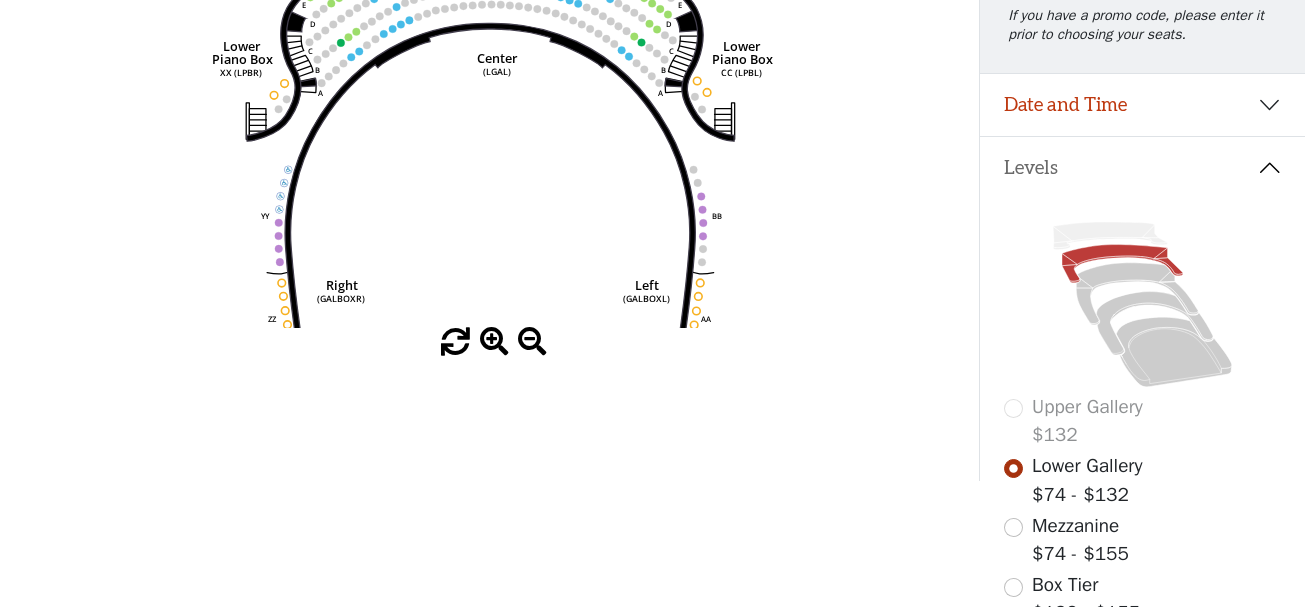 click at bounding box center (494, 342) 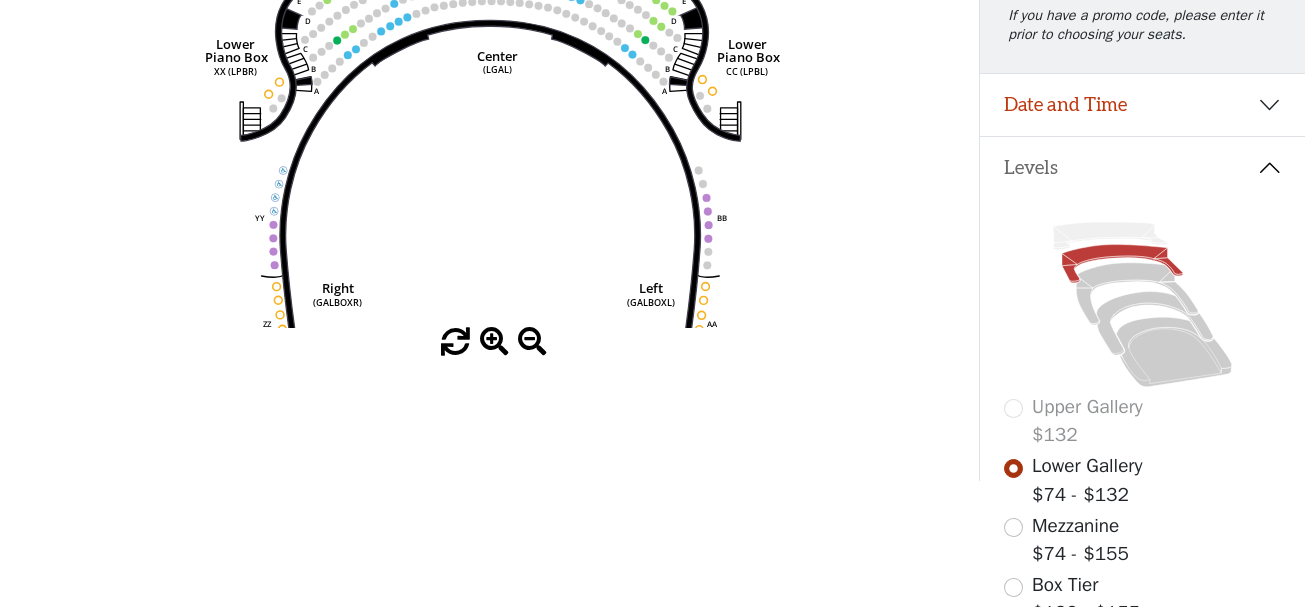 click at bounding box center [494, 342] 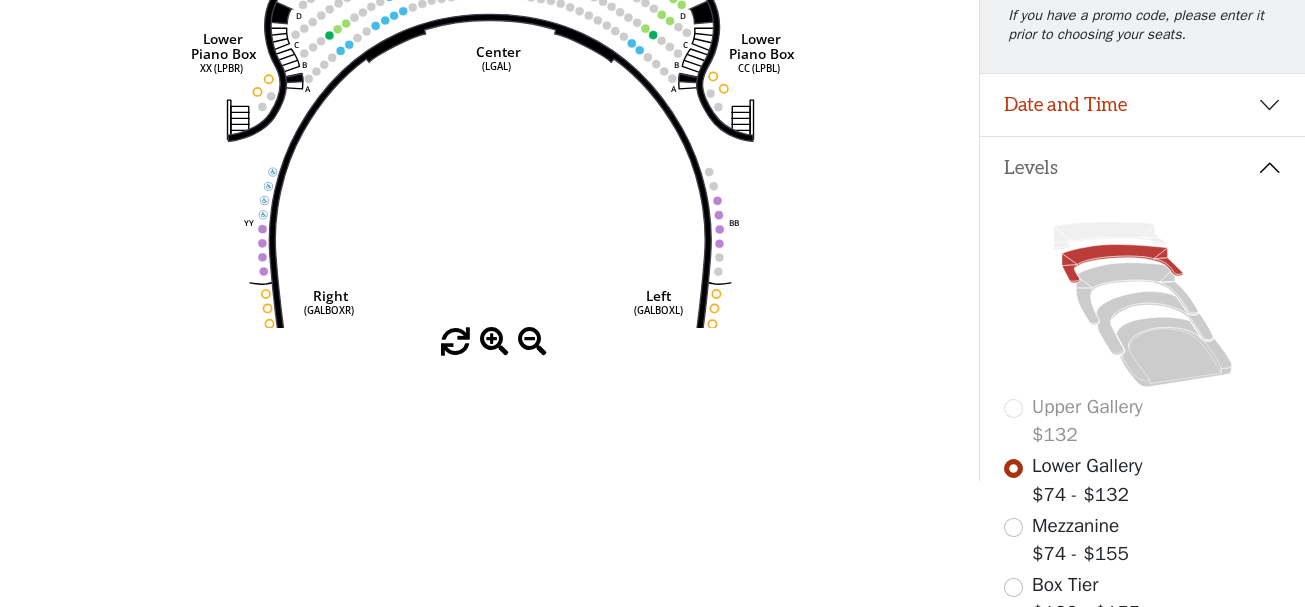 click at bounding box center [494, 342] 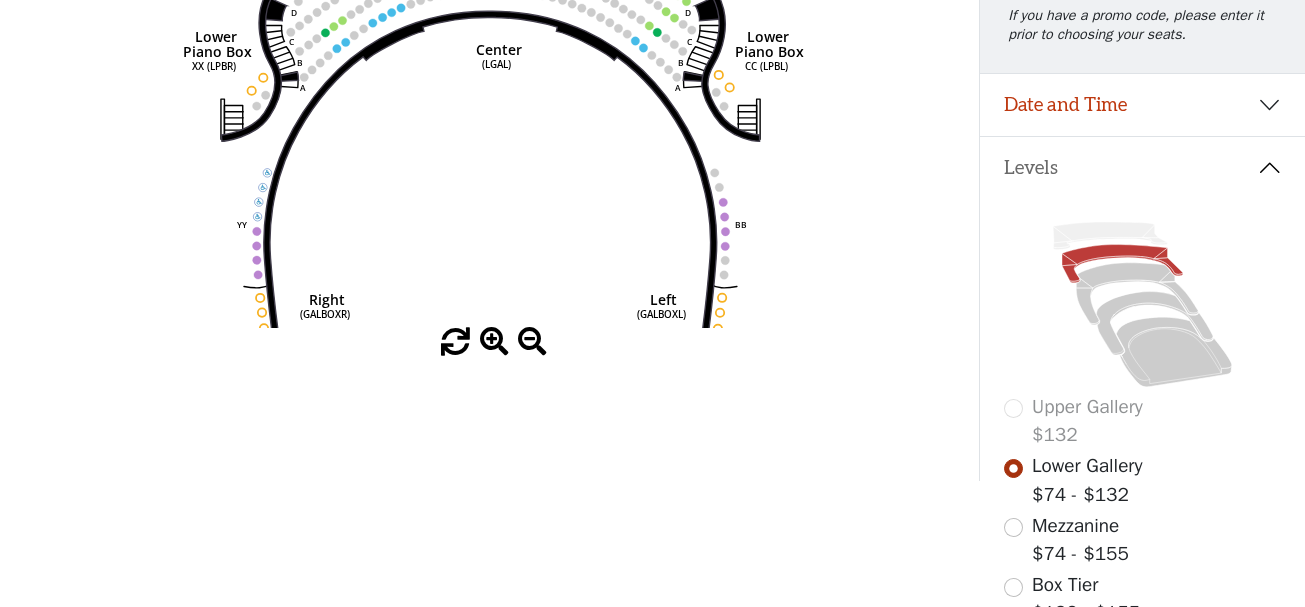 click at bounding box center [494, 342] 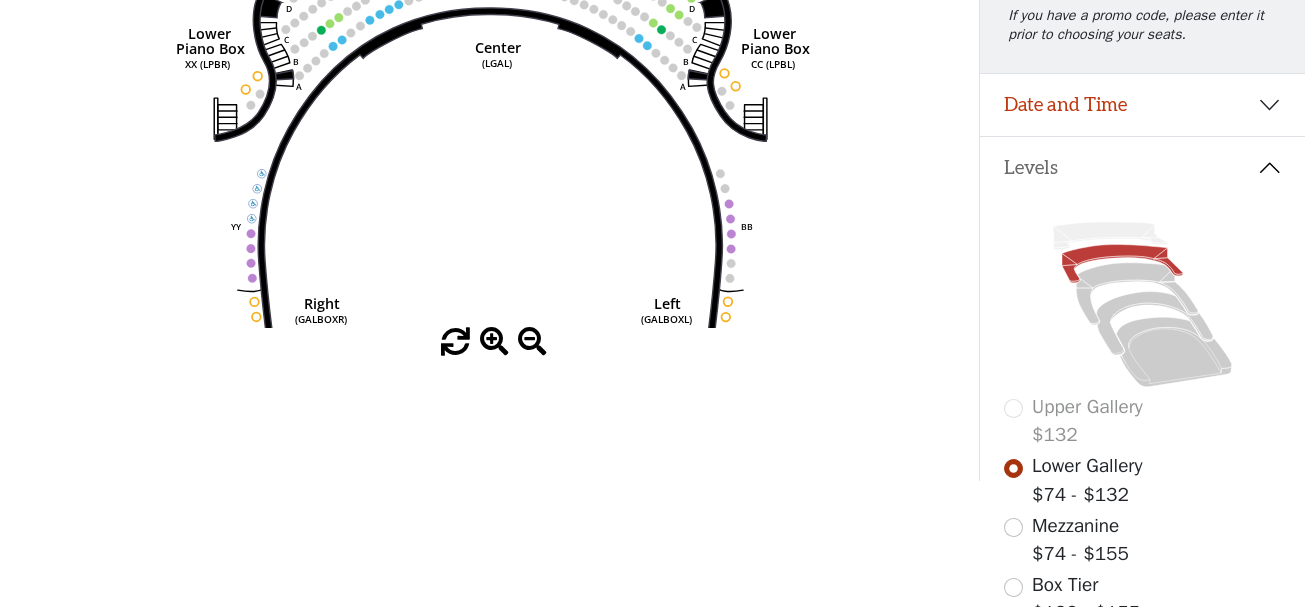 click at bounding box center [494, 342] 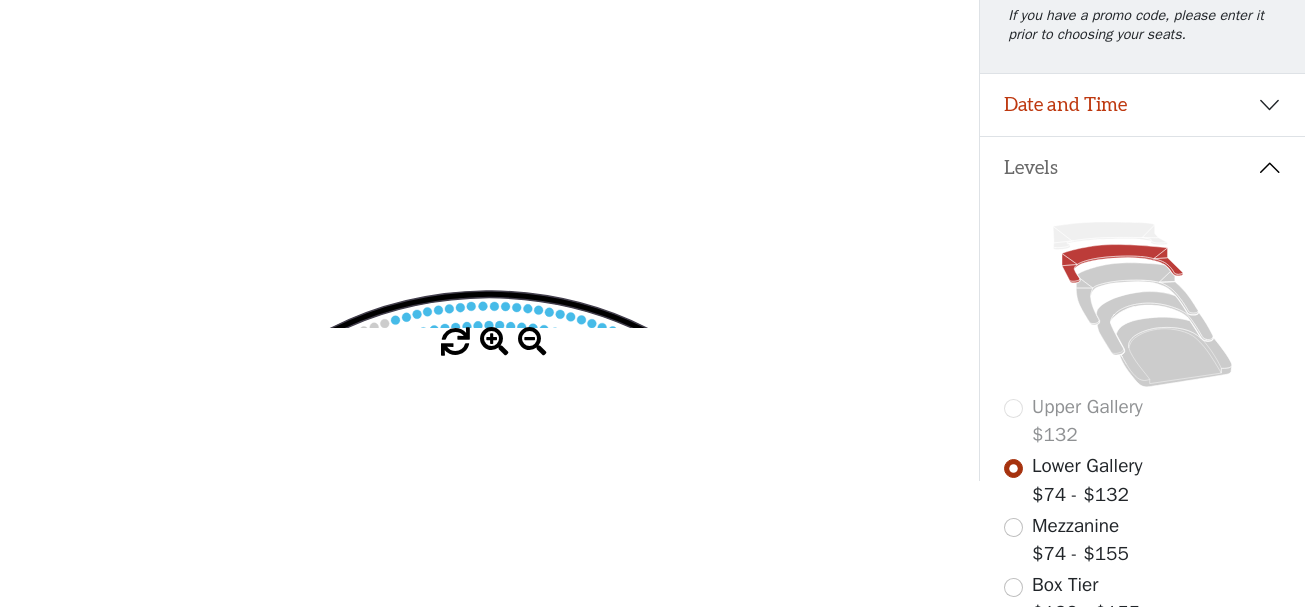 drag, startPoint x: 433, startPoint y: 202, endPoint x: 424, endPoint y: 631, distance: 429.0944 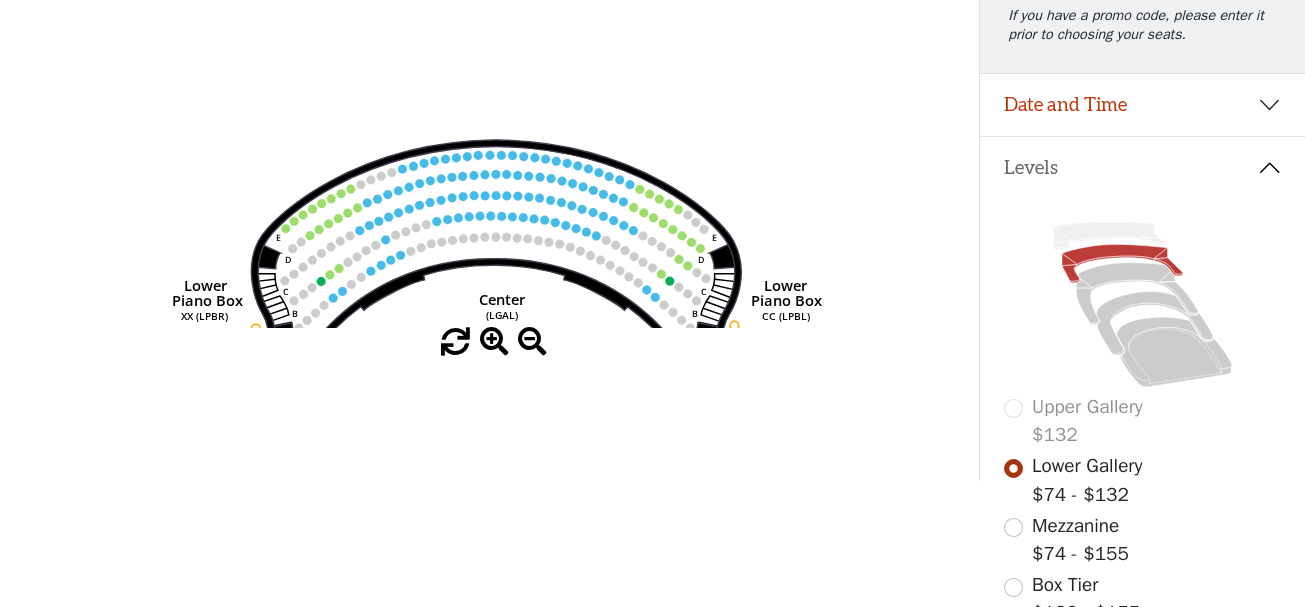 drag, startPoint x: 483, startPoint y: 304, endPoint x: 497, endPoint y: 122, distance: 182.53767 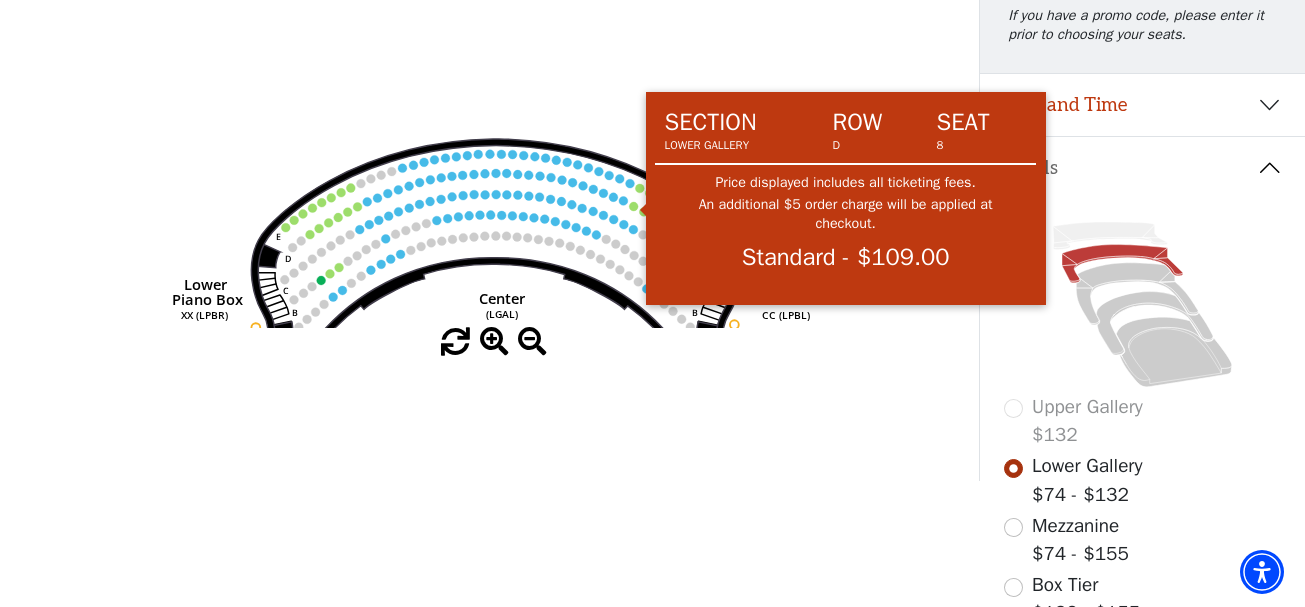 click 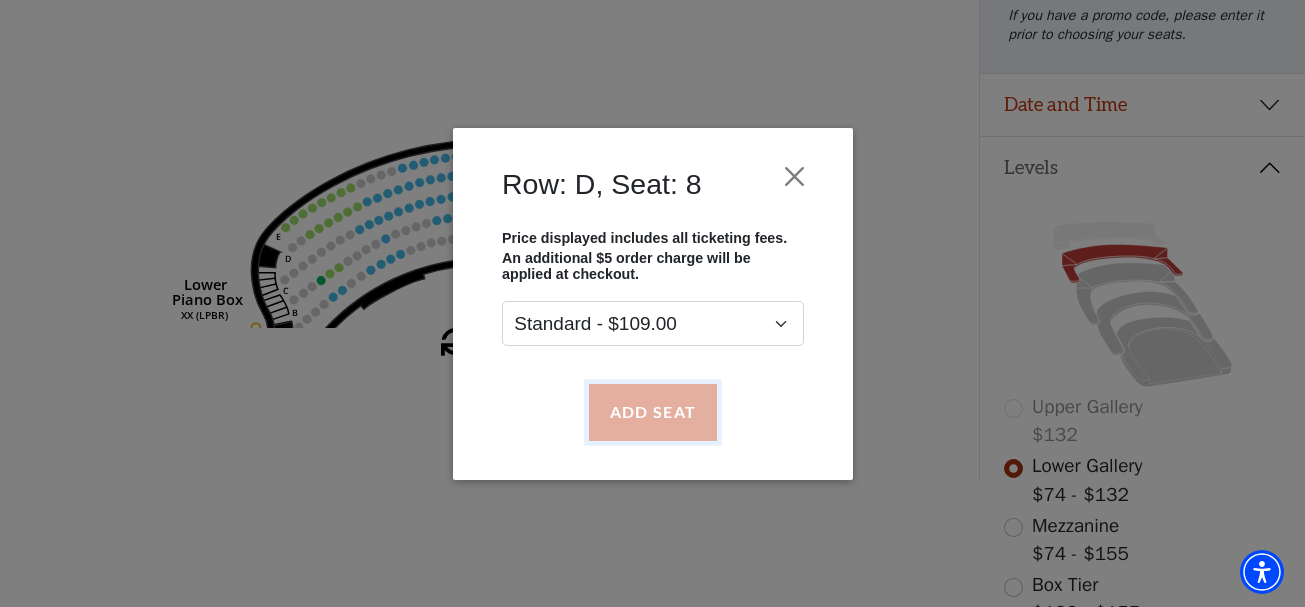 click on "Add Seat" at bounding box center [652, 412] 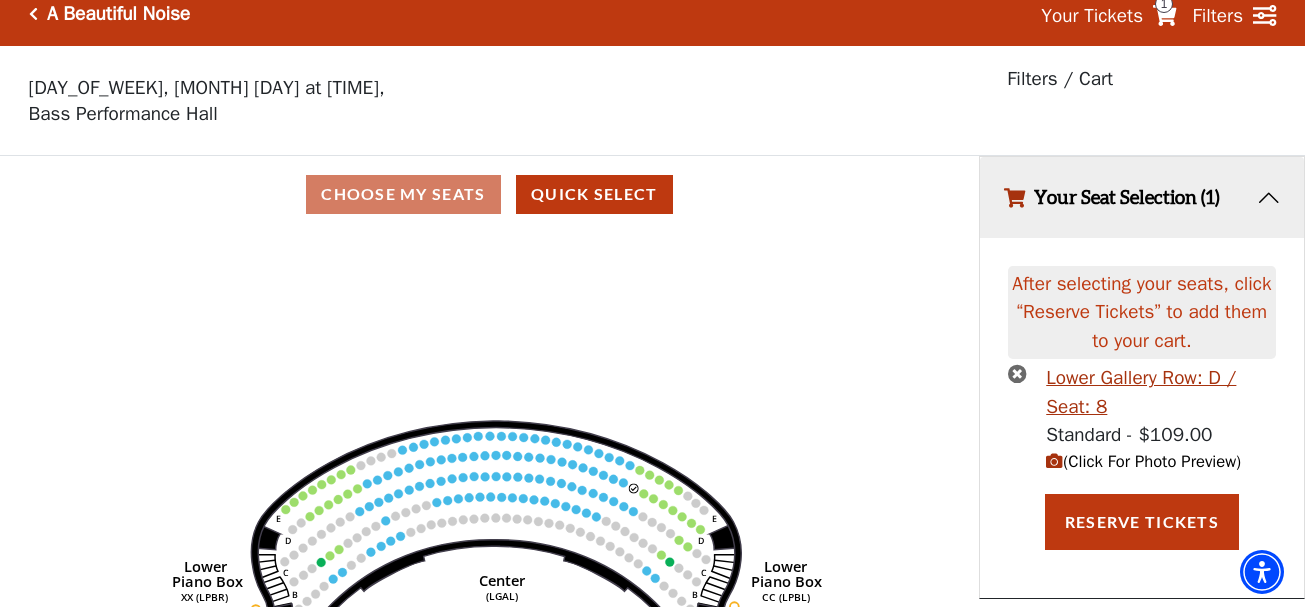 scroll, scrollTop: 0, scrollLeft: 0, axis: both 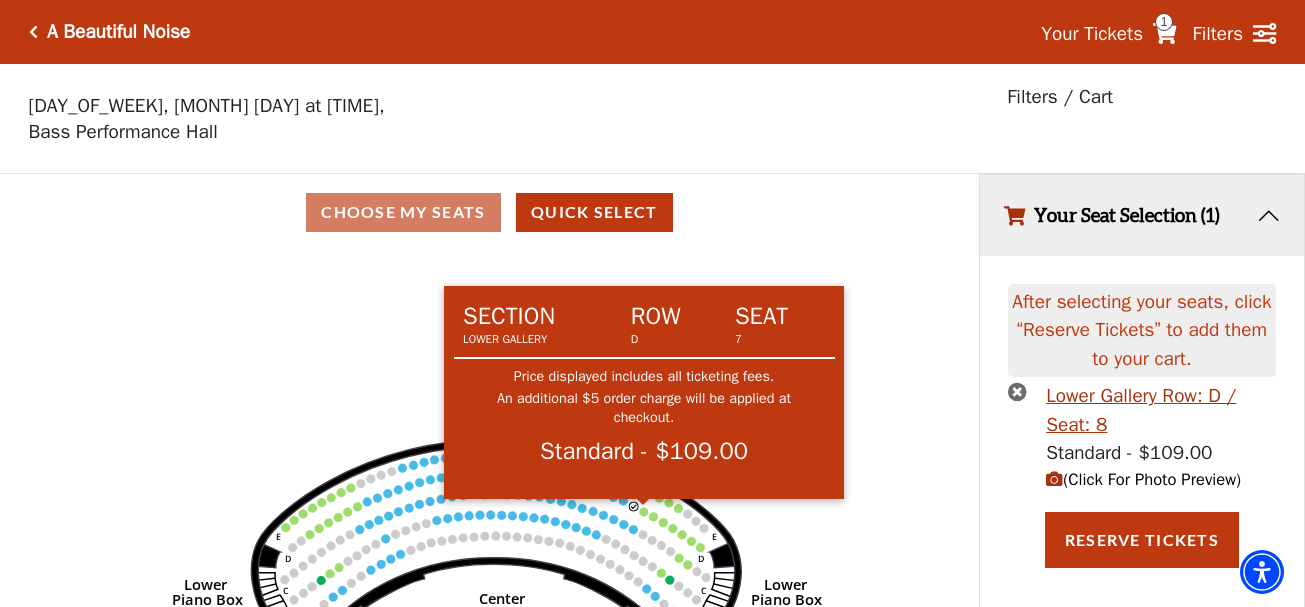 click 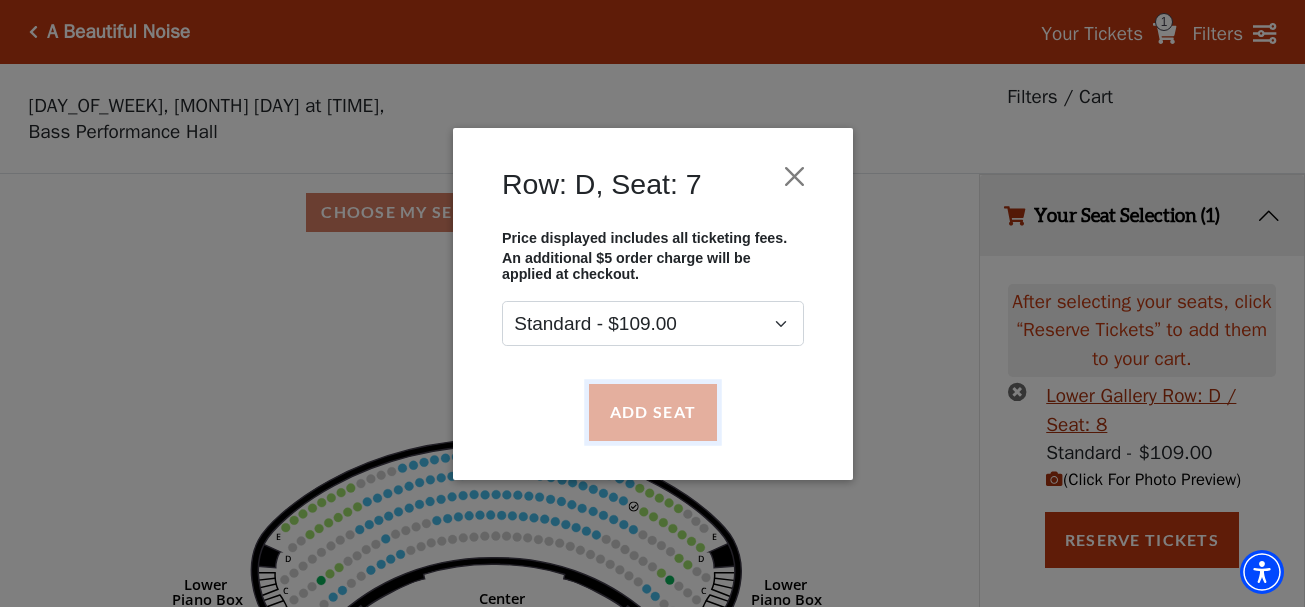 click on "Add Seat" at bounding box center [652, 412] 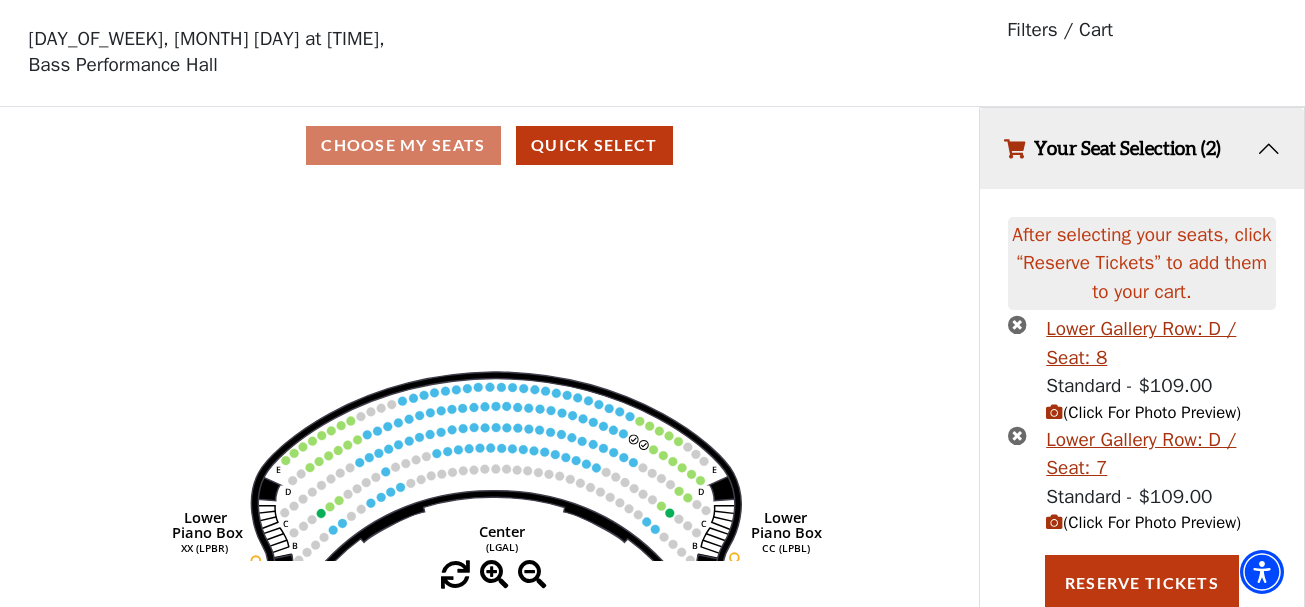 scroll, scrollTop: 72, scrollLeft: 0, axis: vertical 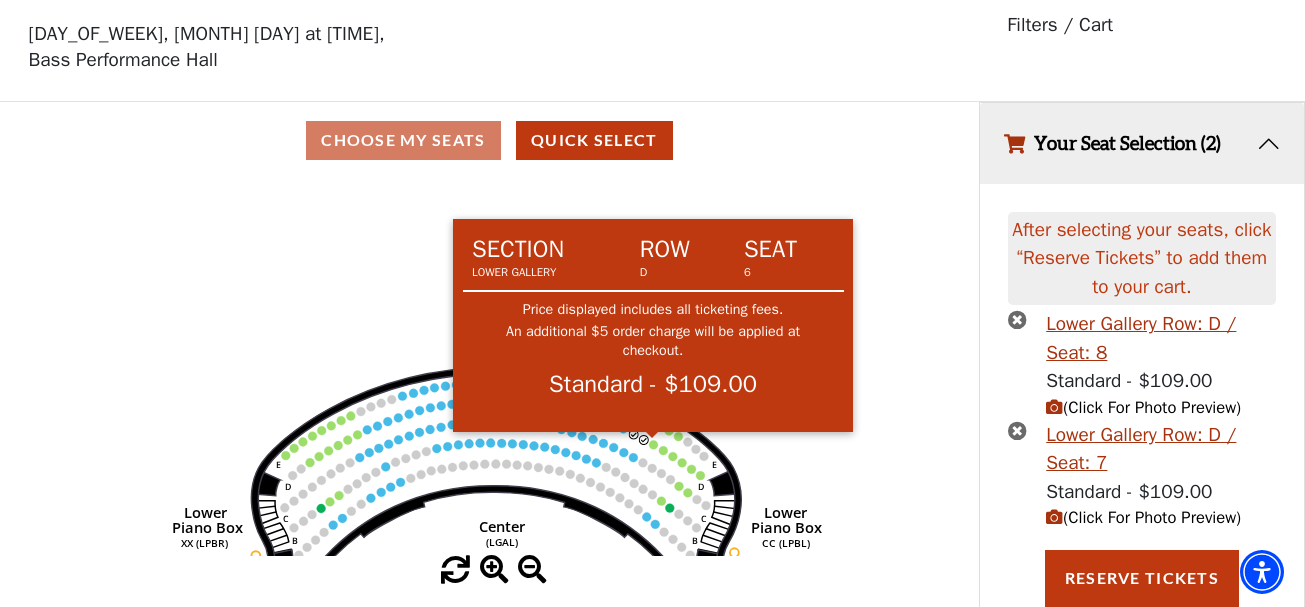 click 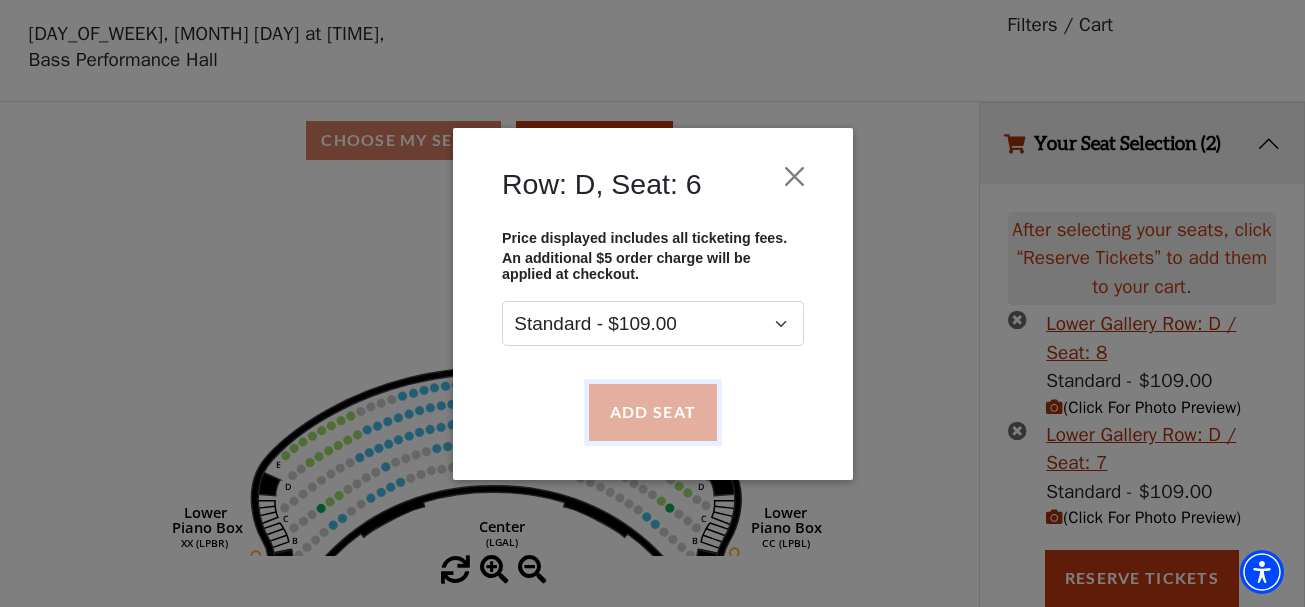 click on "Add Seat" at bounding box center [652, 412] 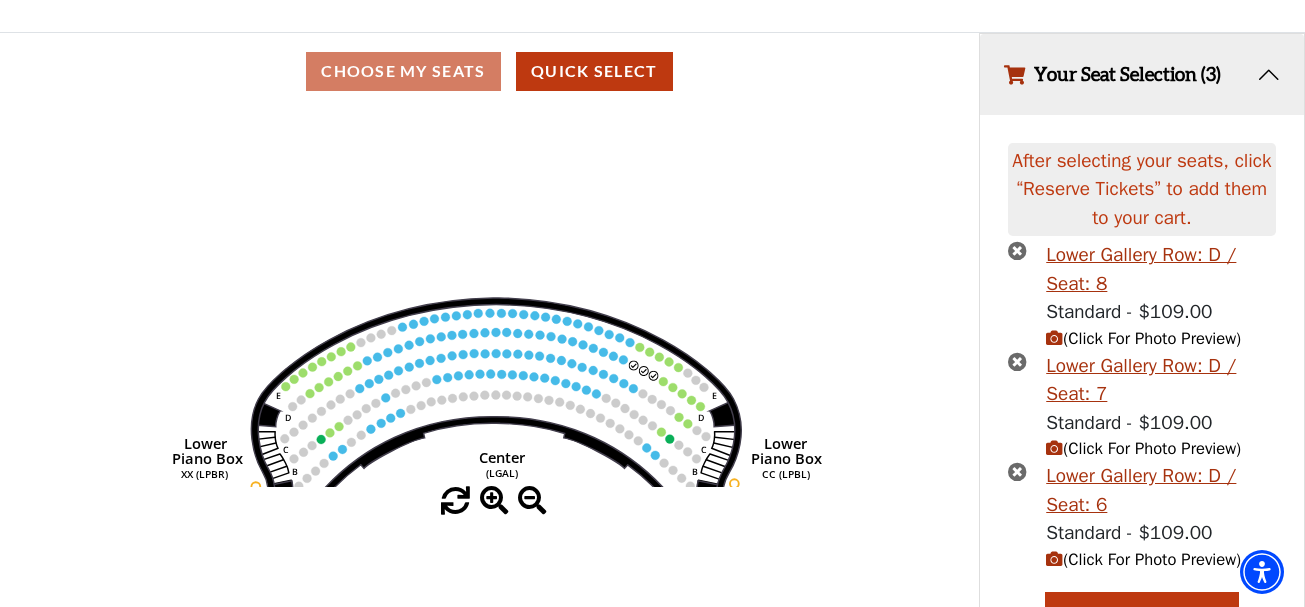 scroll, scrollTop: 182, scrollLeft: 0, axis: vertical 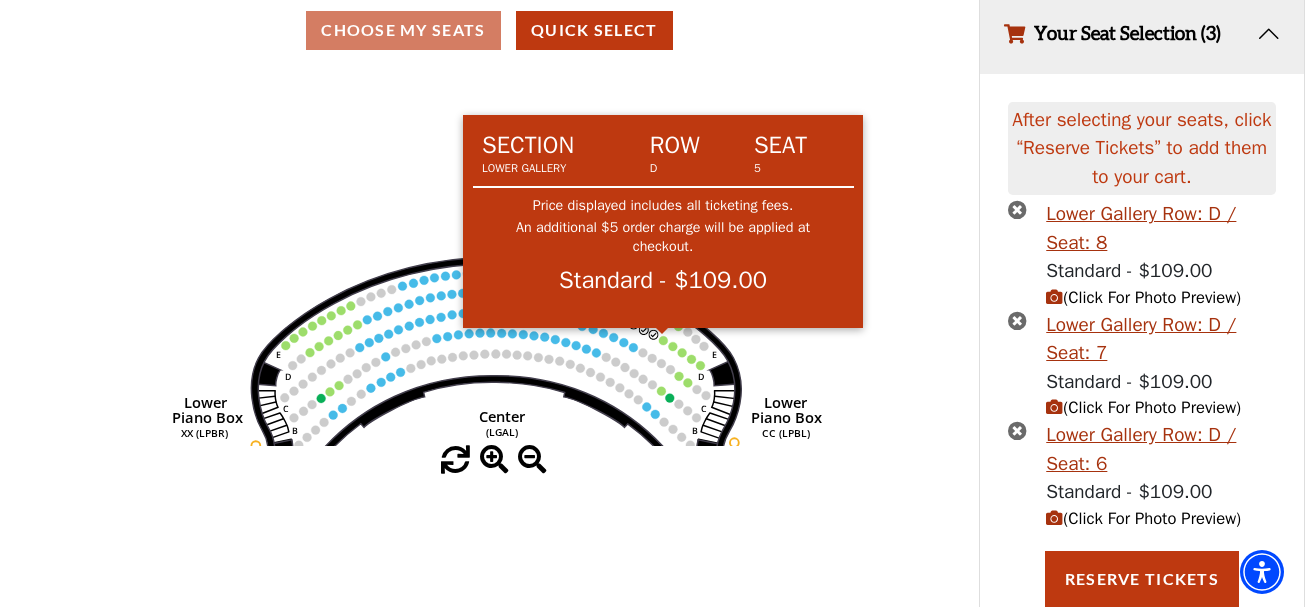 click 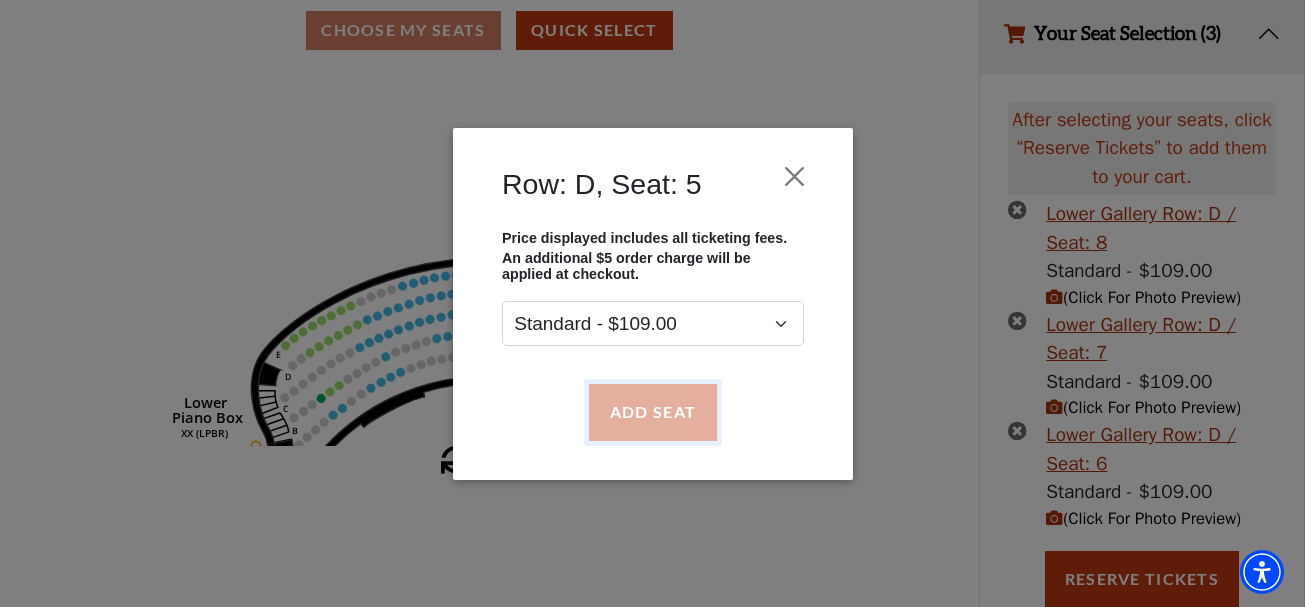 click on "Add Seat" at bounding box center (652, 412) 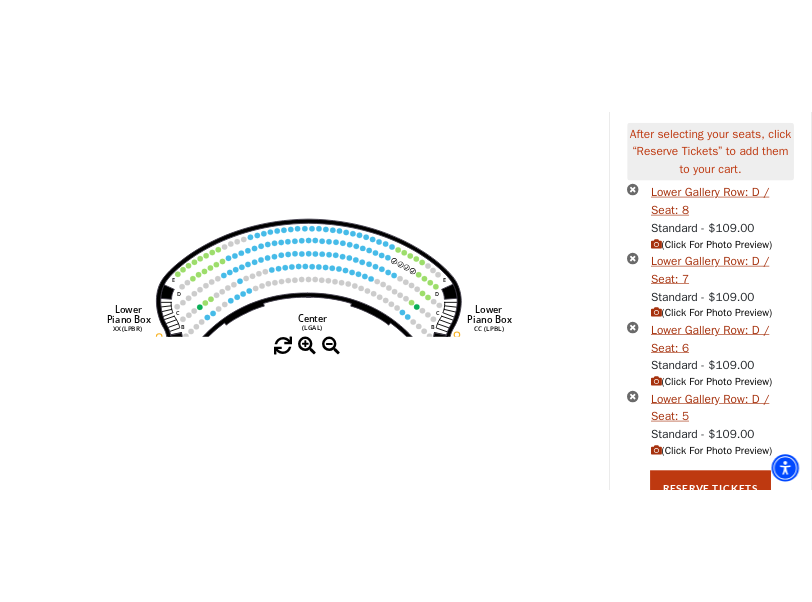 scroll, scrollTop: 293, scrollLeft: 0, axis: vertical 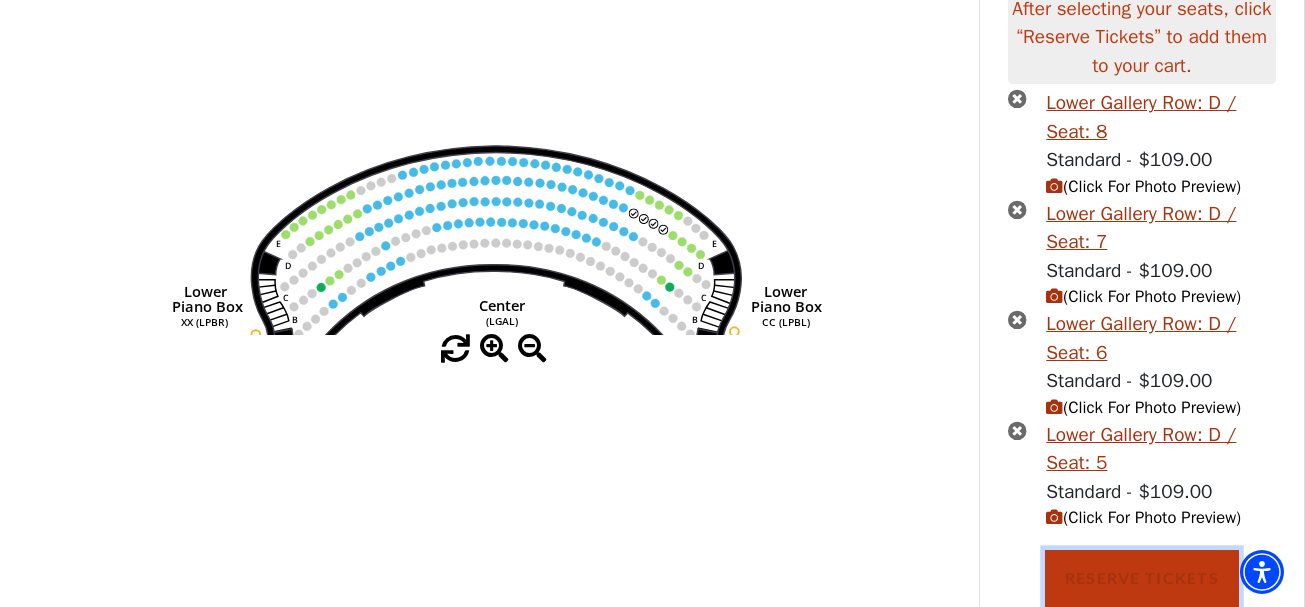click on "Reserve Tickets" at bounding box center [1142, 578] 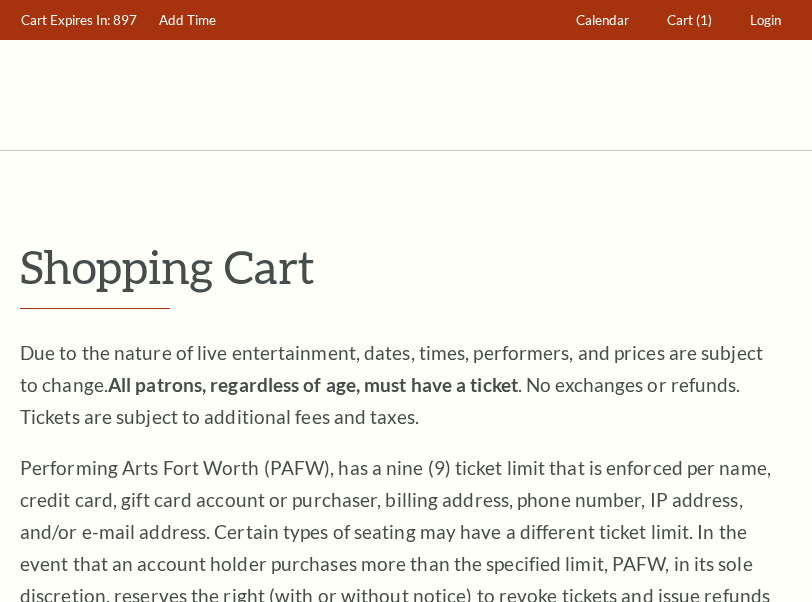 scroll, scrollTop: 0, scrollLeft: 0, axis: both 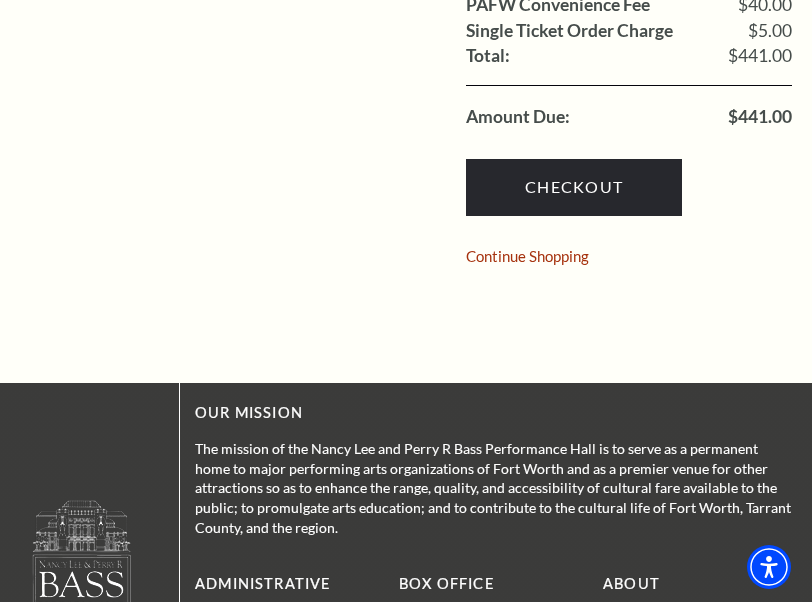 click on "Order Subtotal:
$396.00
PAFW Convenience Fee
$40.00
Single Ticket Order Charge
$5.00
Shipping:
Total:
$441.00
Amount Due:
$441.00
Checkout
Continue Shopping" at bounding box center [406, 101] 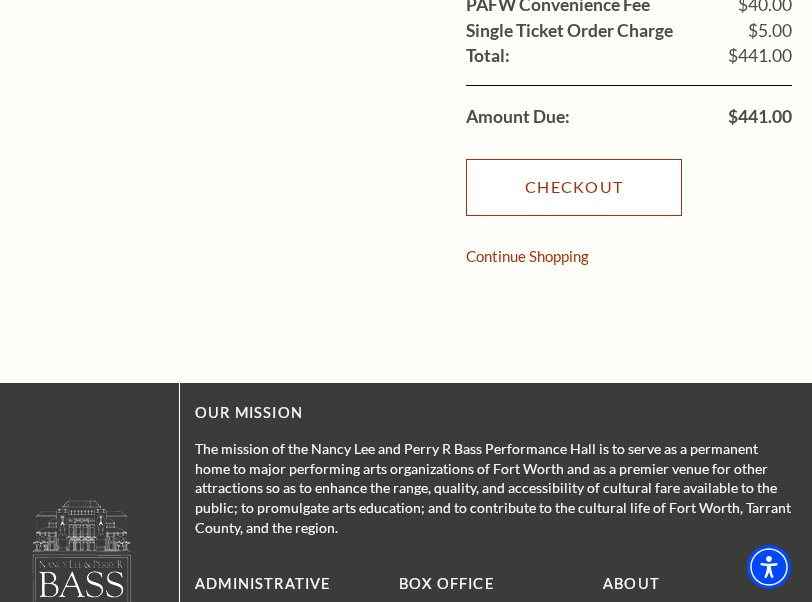 click on "Checkout" at bounding box center (574, 187) 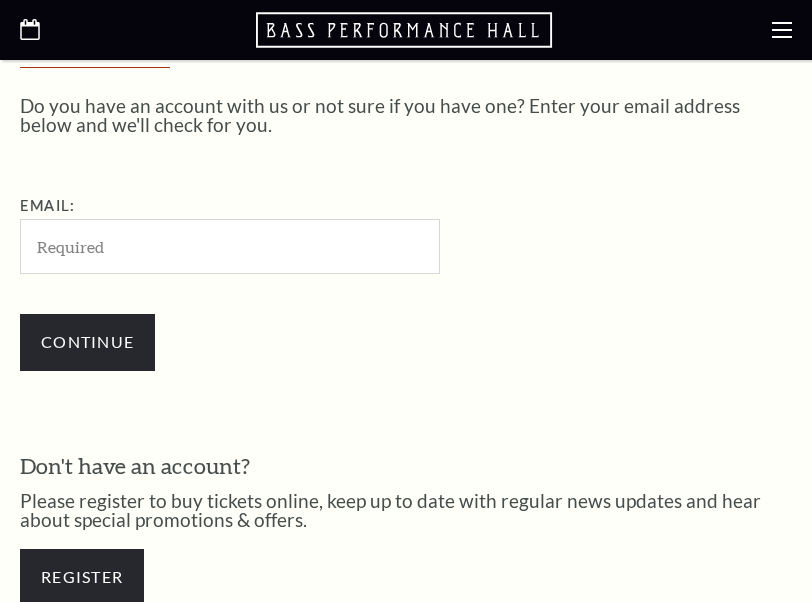 scroll, scrollTop: 482, scrollLeft: 0, axis: vertical 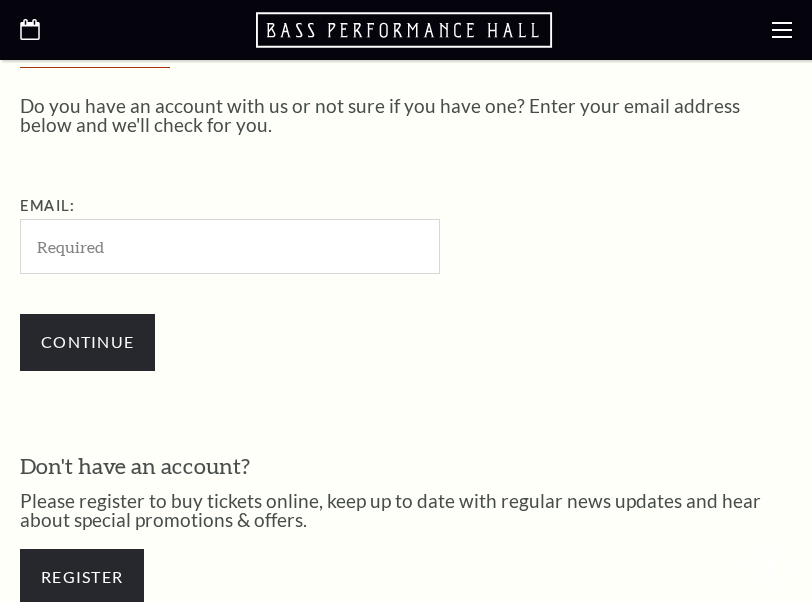 click on "Email:" at bounding box center (230, 246) 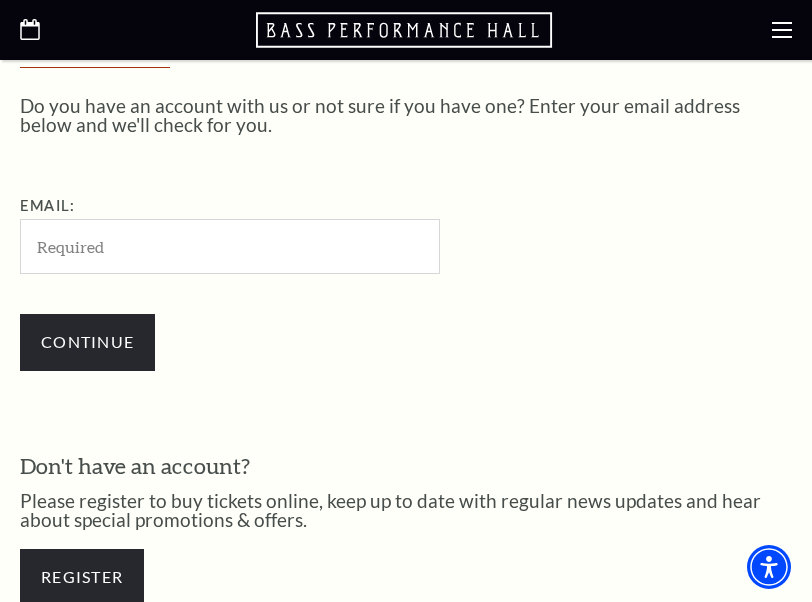 type on "ngodinhphuc1411@gmail.com" 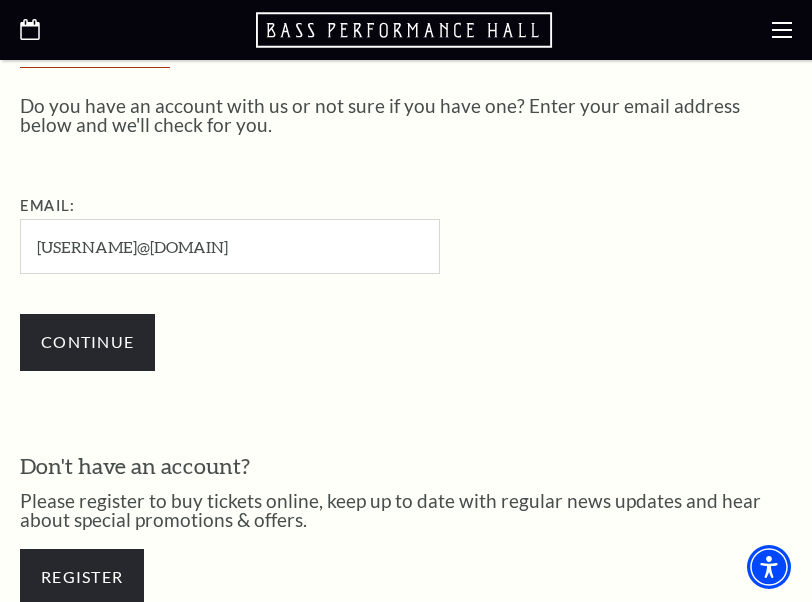 drag, startPoint x: 263, startPoint y: 251, endPoint x: -224, endPoint y: 263, distance: 487.14783 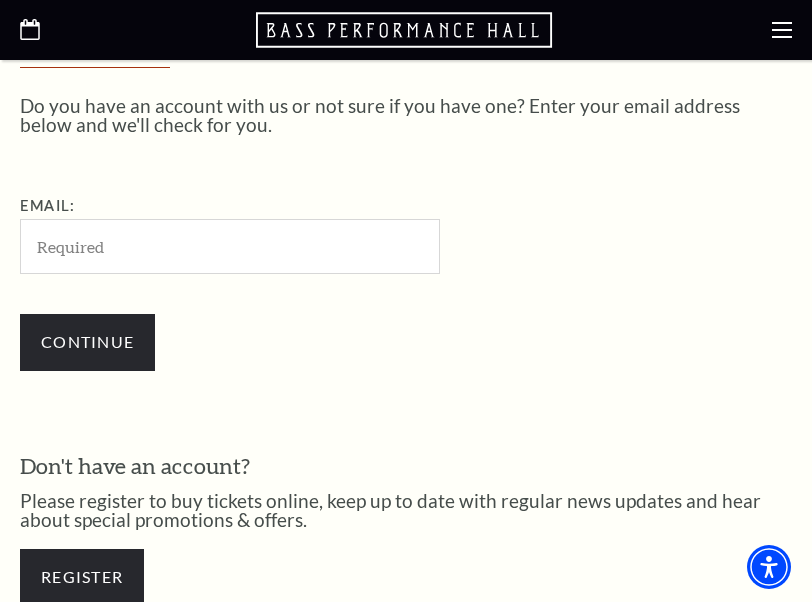 click on "Email:" at bounding box center (230, 246) 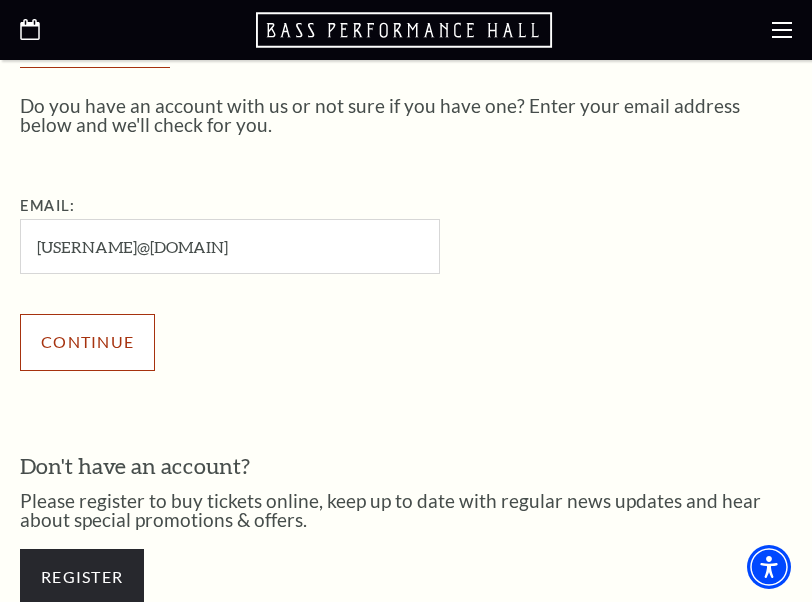 click on "Continue" at bounding box center [87, 342] 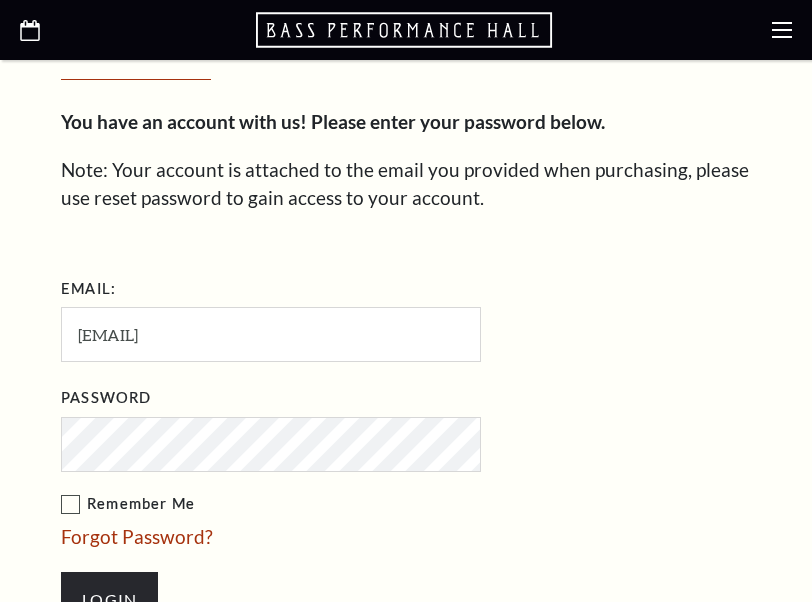 scroll, scrollTop: 0, scrollLeft: 0, axis: both 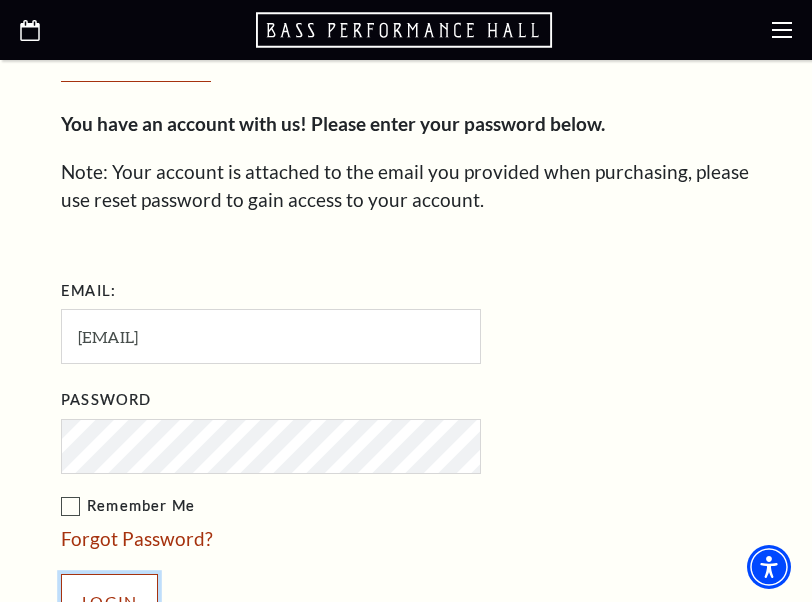click on "Login" at bounding box center (109, 602) 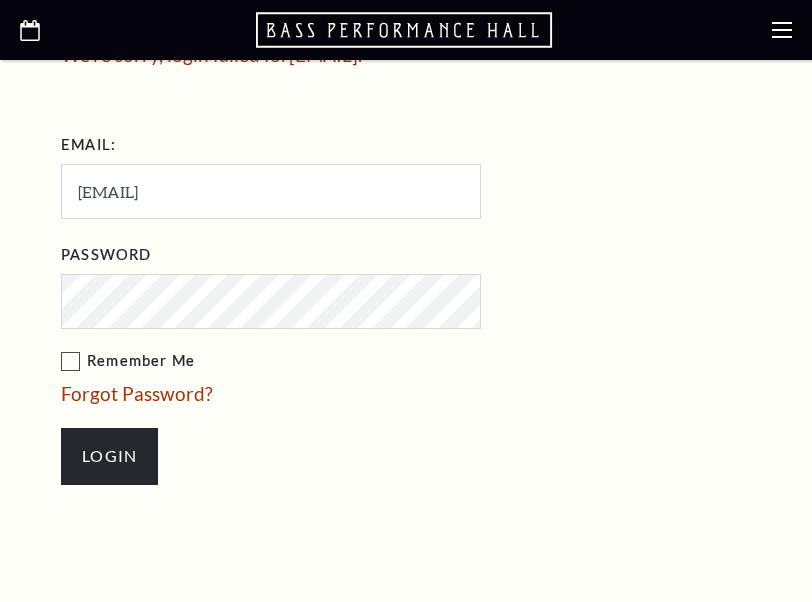 scroll, scrollTop: 761, scrollLeft: 0, axis: vertical 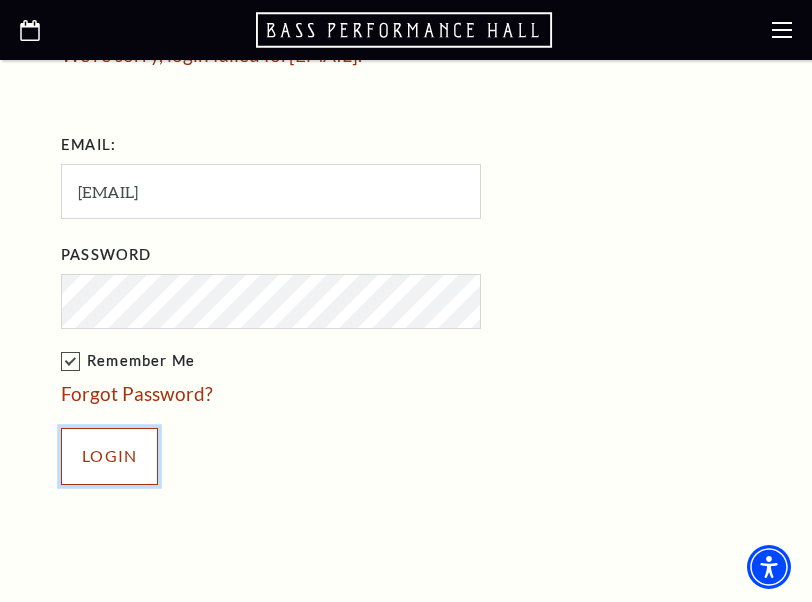 click on "Login" at bounding box center [109, 456] 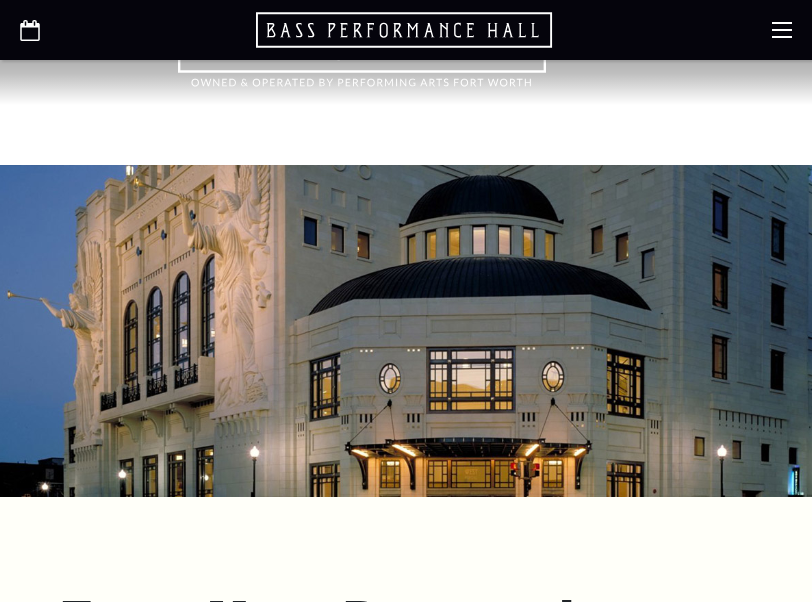 scroll, scrollTop: 761, scrollLeft: 0, axis: vertical 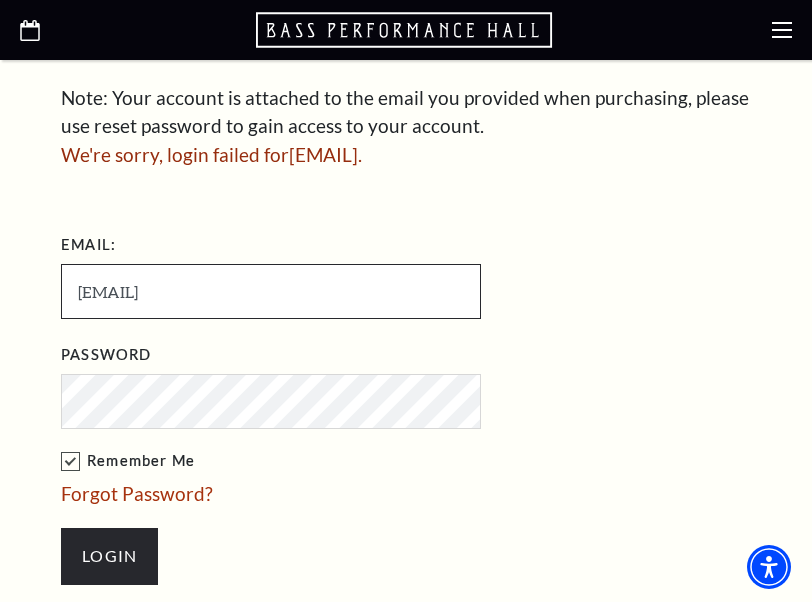 click on "[EMAIL]" at bounding box center (271, 291) 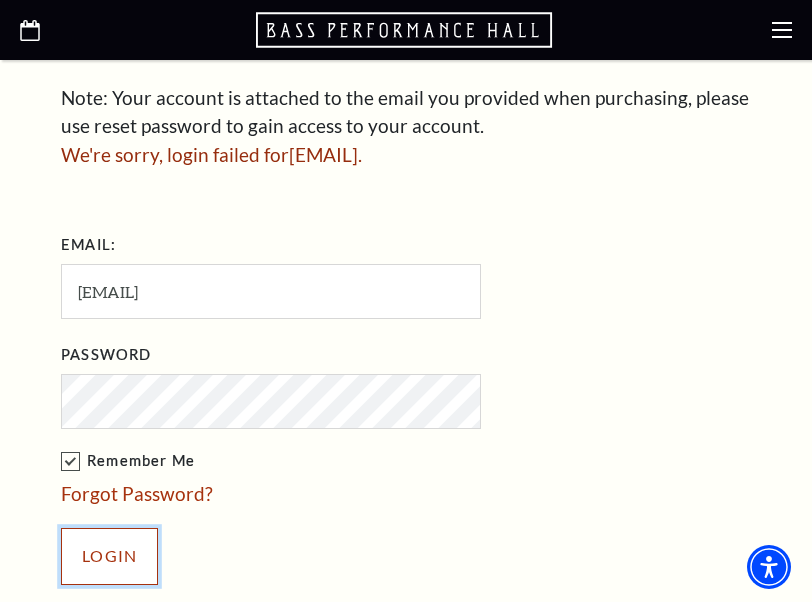 click on "Login" at bounding box center [109, 556] 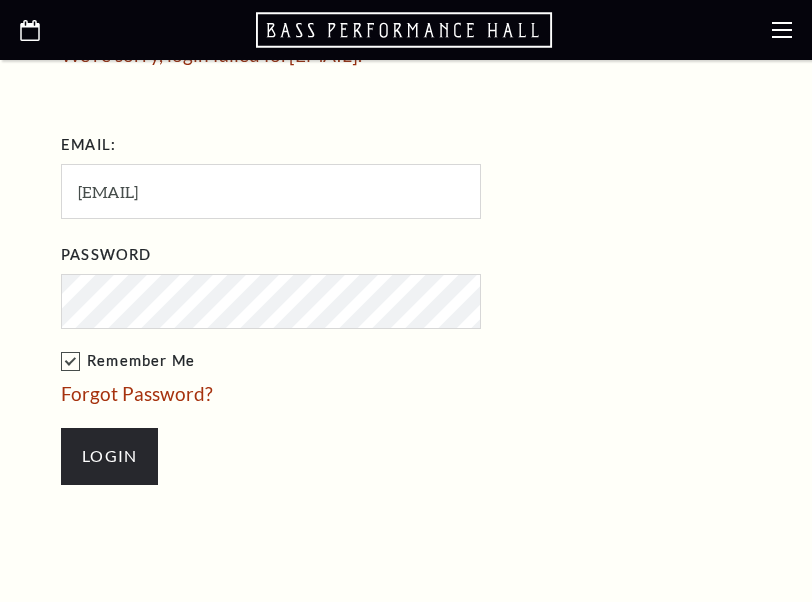 scroll, scrollTop: 761, scrollLeft: 0, axis: vertical 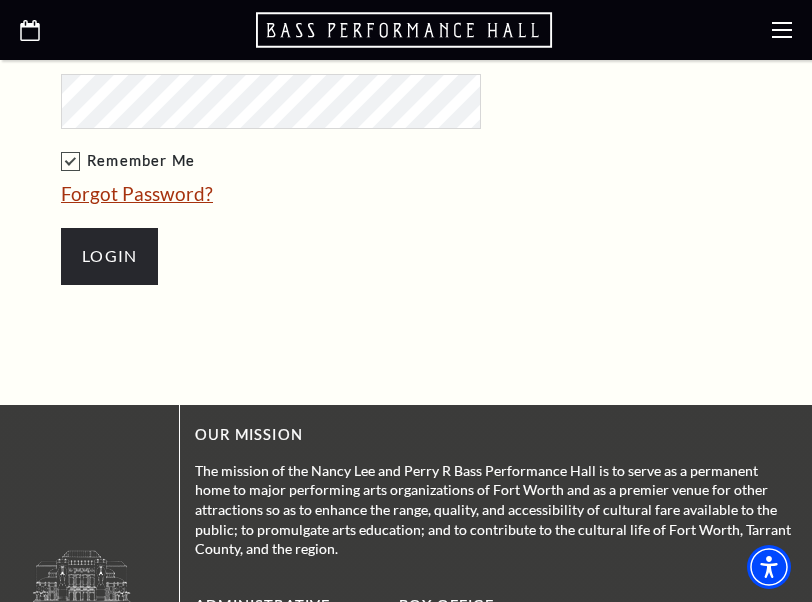 click on "Forgot Password?" at bounding box center (137, 193) 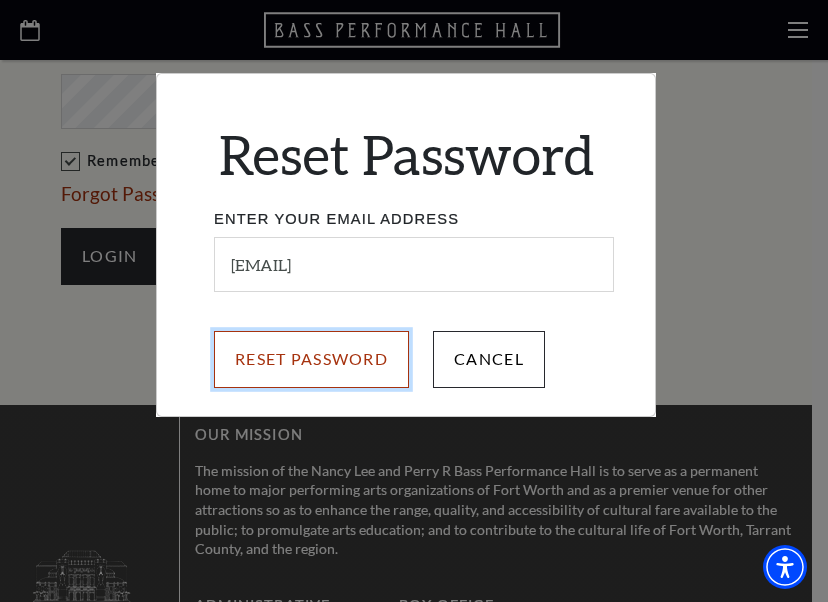 click on "Reset Password" at bounding box center [311, 359] 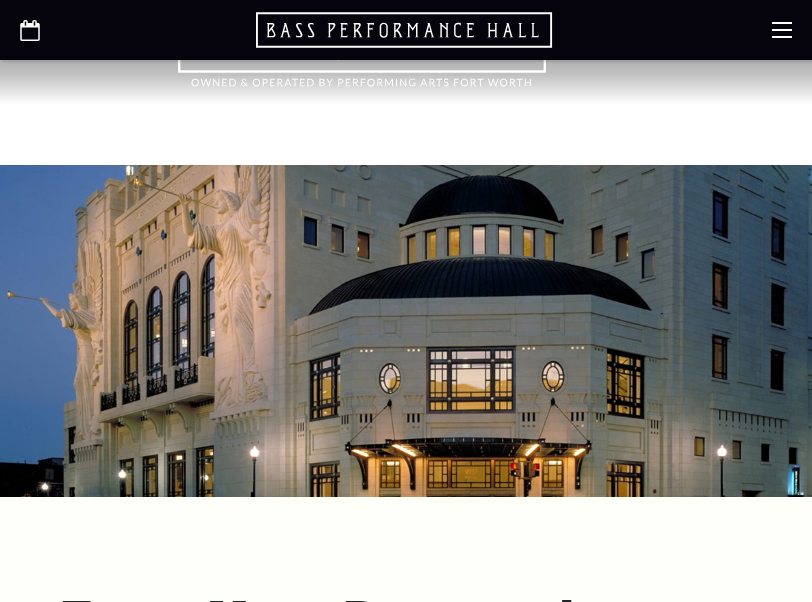 scroll, scrollTop: 761, scrollLeft: 0, axis: vertical 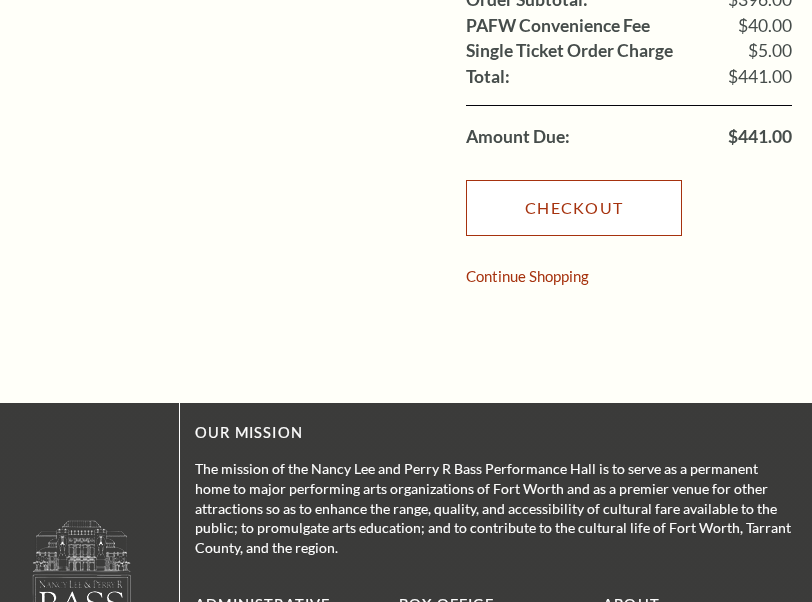 click on "Checkout" at bounding box center [574, 208] 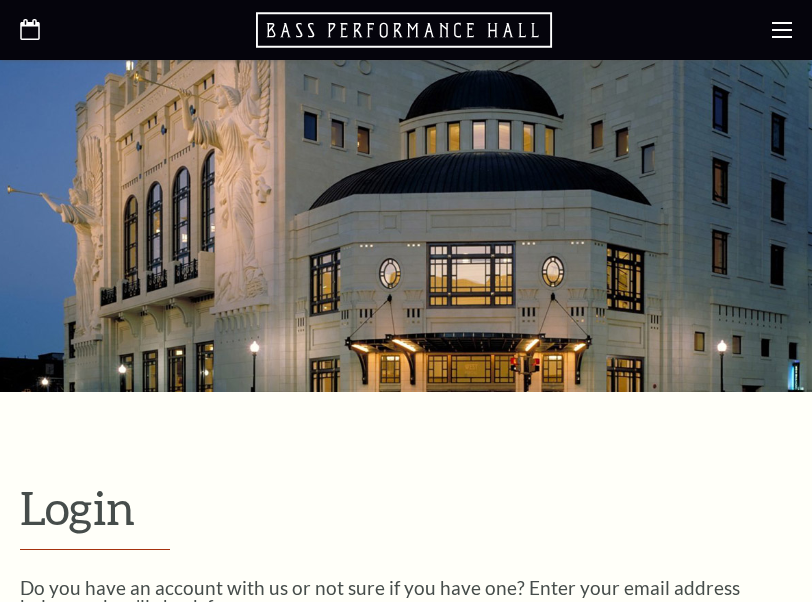 scroll, scrollTop: 482, scrollLeft: 0, axis: vertical 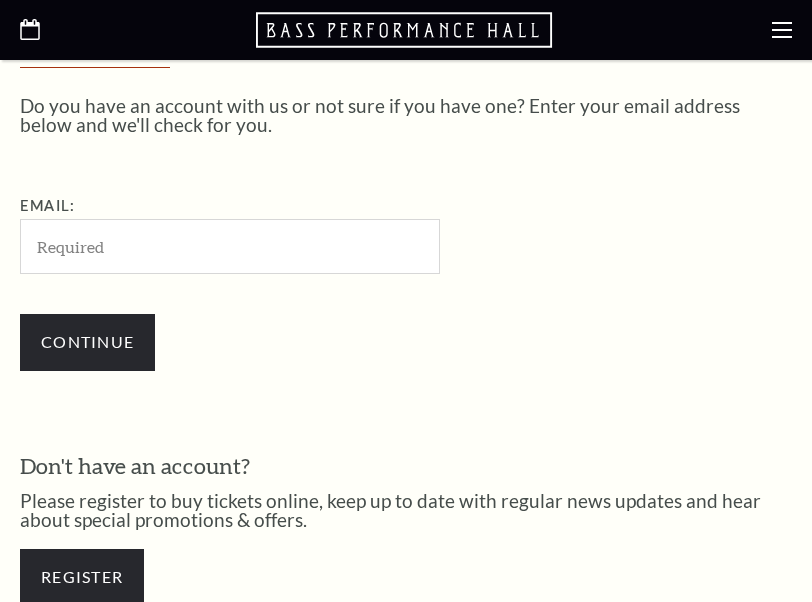 drag, startPoint x: 0, startPoint y: 0, endPoint x: 234, endPoint y: 268, distance: 355.78082 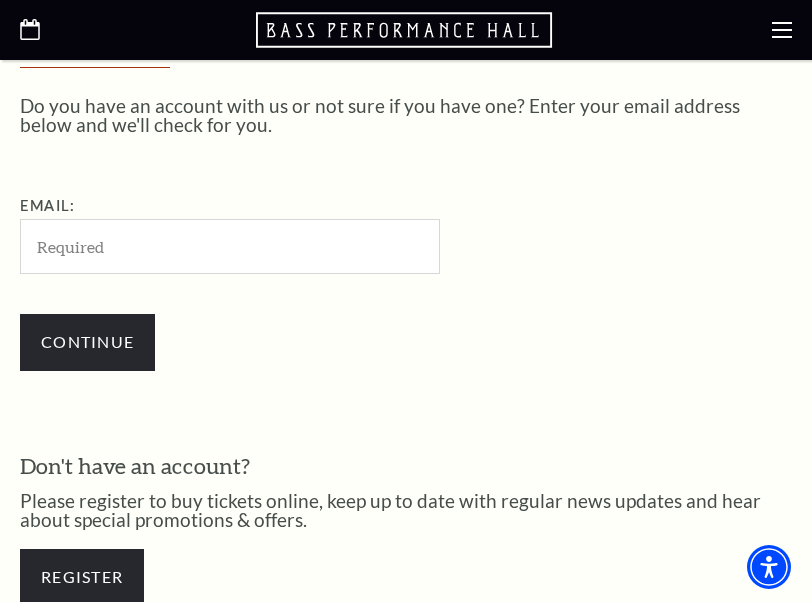 type on "[EMAIL]" 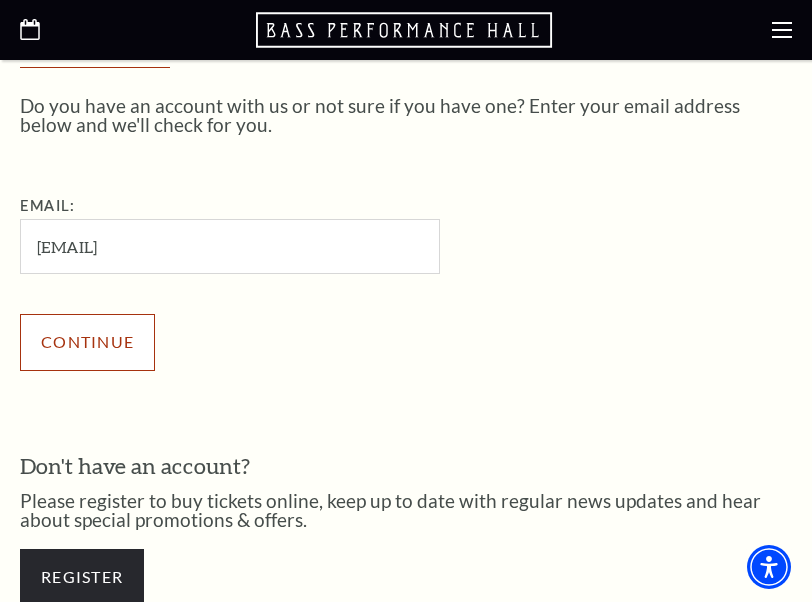 click on "Continue" at bounding box center [87, 342] 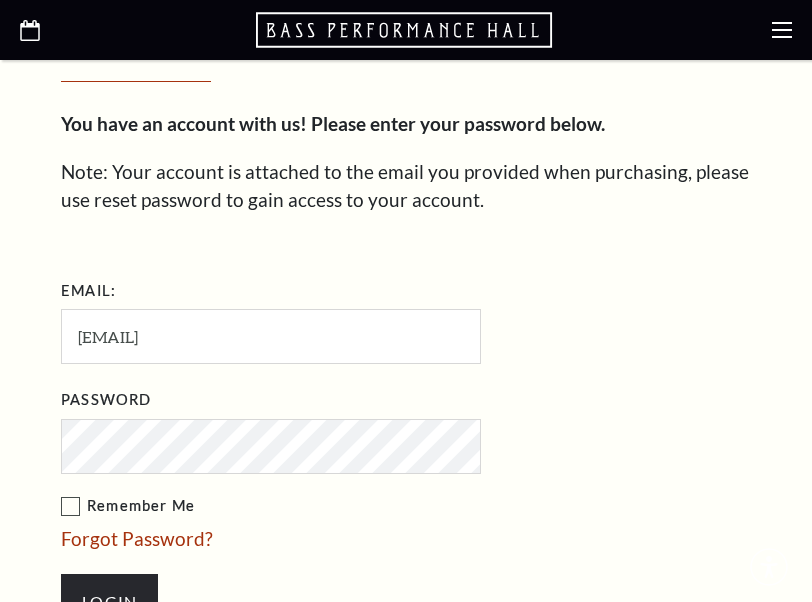 scroll, scrollTop: 0, scrollLeft: 0, axis: both 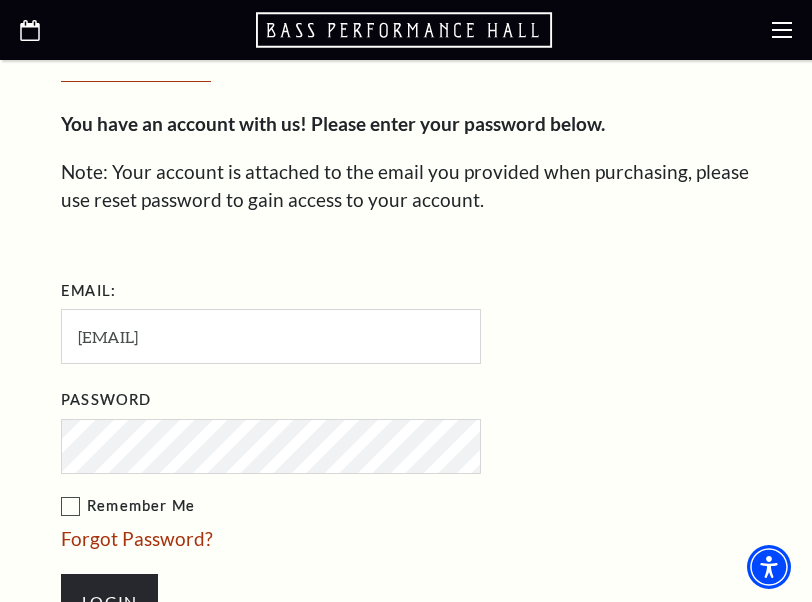 click on "Remember Me" at bounding box center [371, 506] 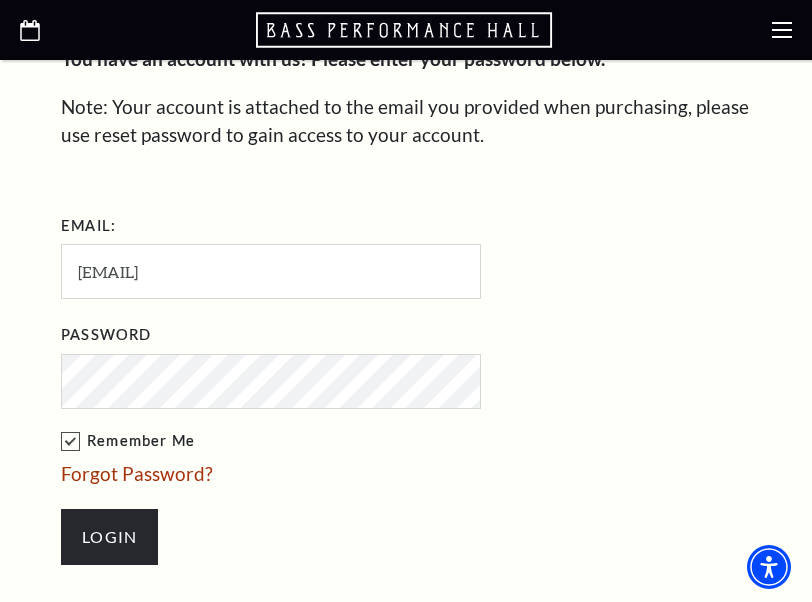 scroll, scrollTop: 687, scrollLeft: 0, axis: vertical 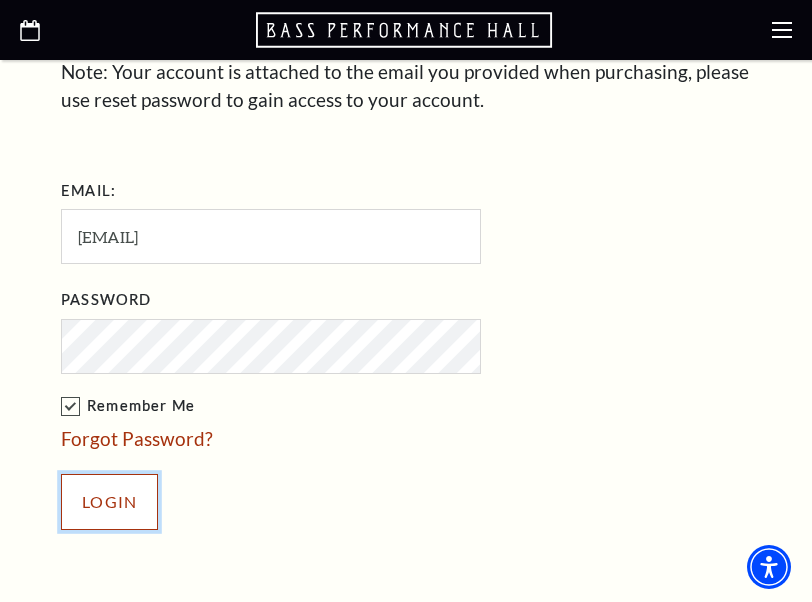 click on "Login" at bounding box center (109, 502) 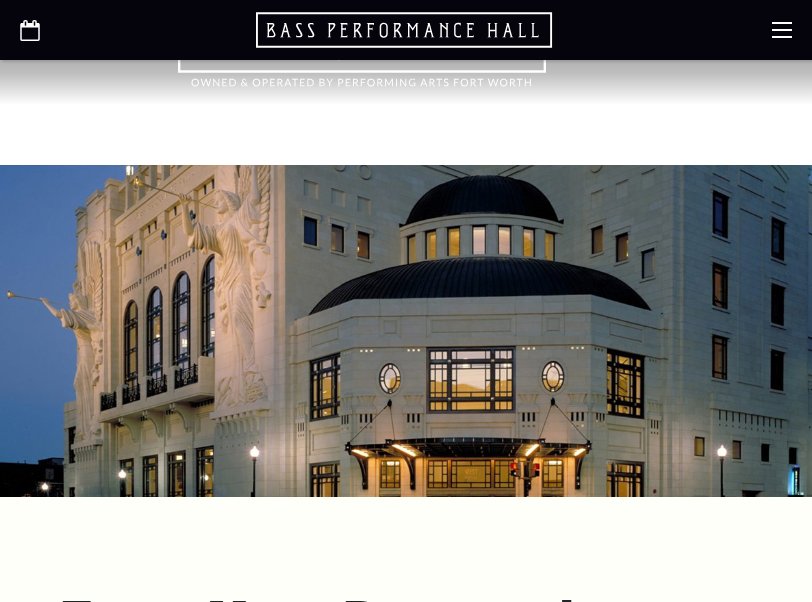 scroll, scrollTop: 761, scrollLeft: 0, axis: vertical 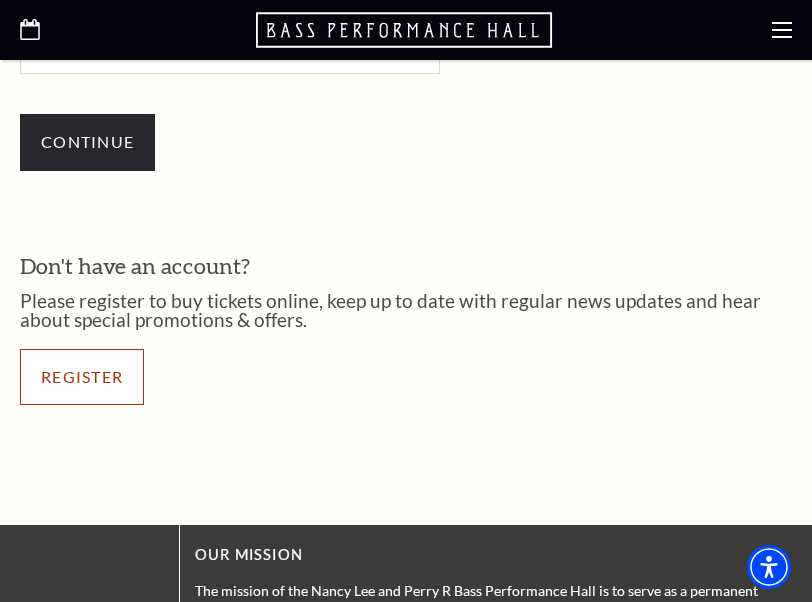 click on "Register" at bounding box center (82, 377) 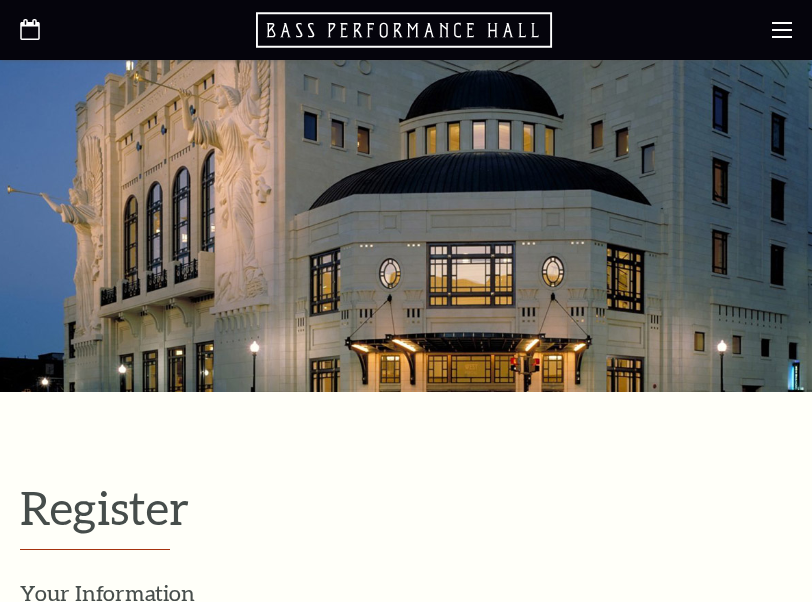select on "1" 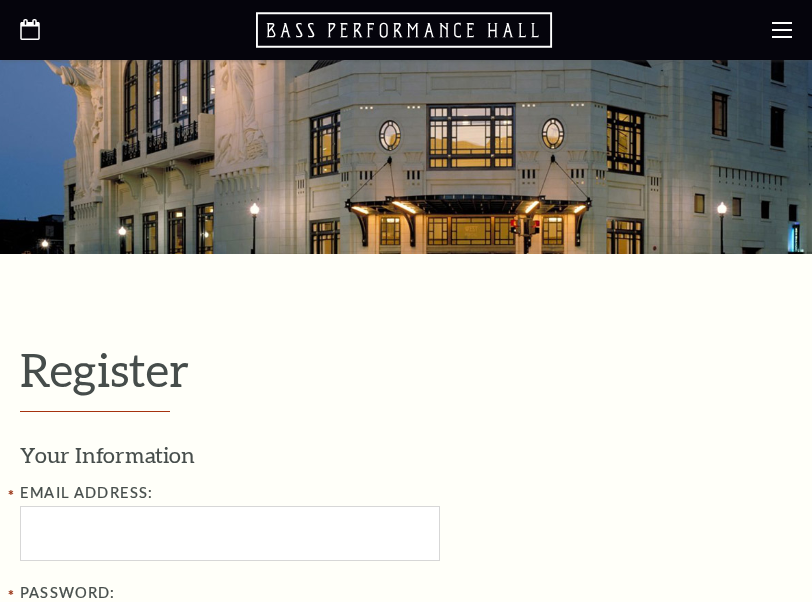 scroll, scrollTop: 400, scrollLeft: 0, axis: vertical 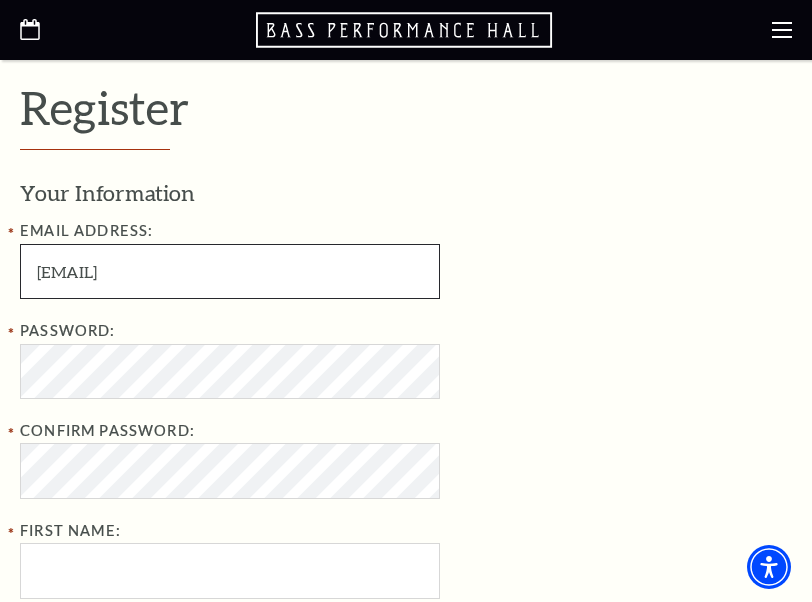 drag, startPoint x: 133, startPoint y: 273, endPoint x: 9, endPoint y: 273, distance: 124 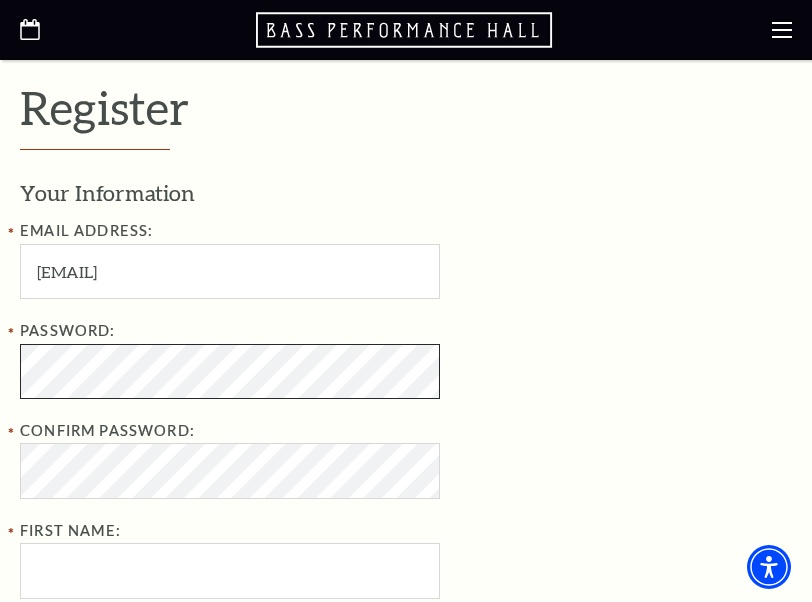 click on "Skip to main content Enable accessibility for low vision Open the accessibility menu
*{
pointer-events: fill;
}
Select: English Español
Tickets & Events
Now On Sale
Parking" at bounding box center (406, -99) 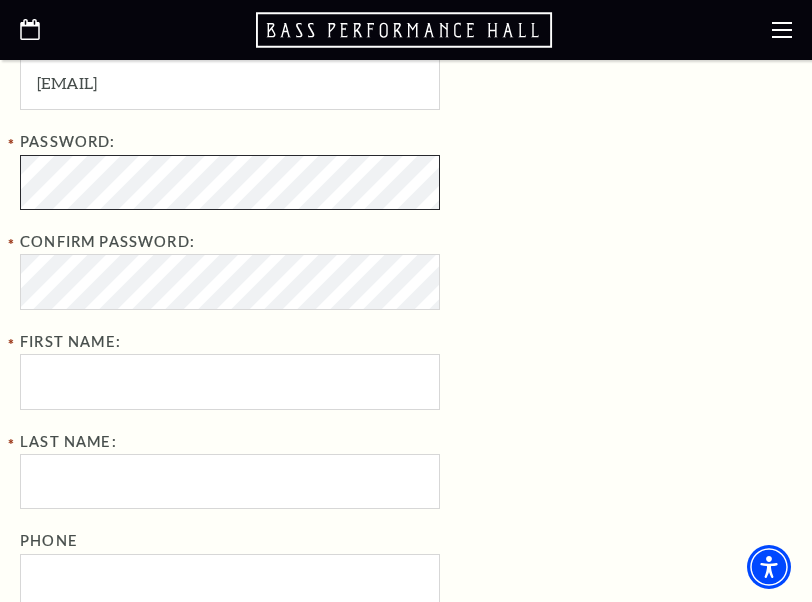 scroll, scrollTop: 596, scrollLeft: 0, axis: vertical 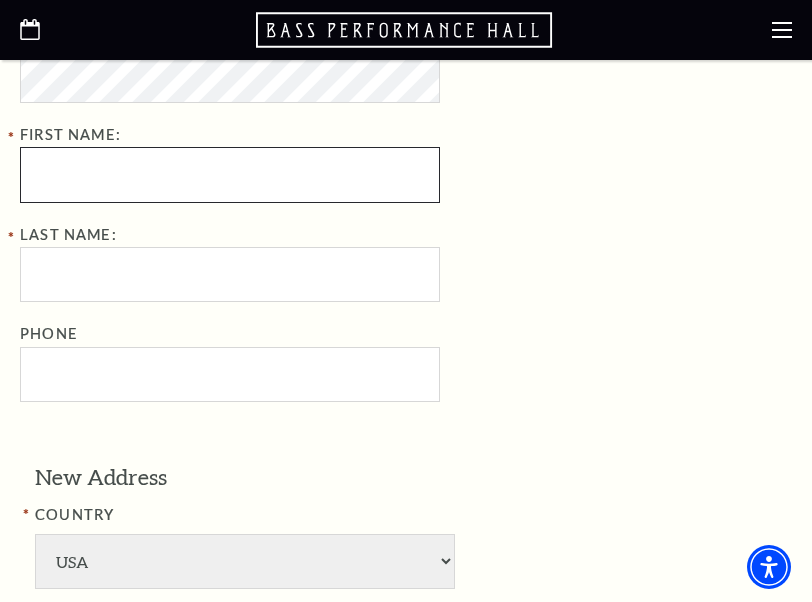 click on "First Name:" at bounding box center (230, 174) 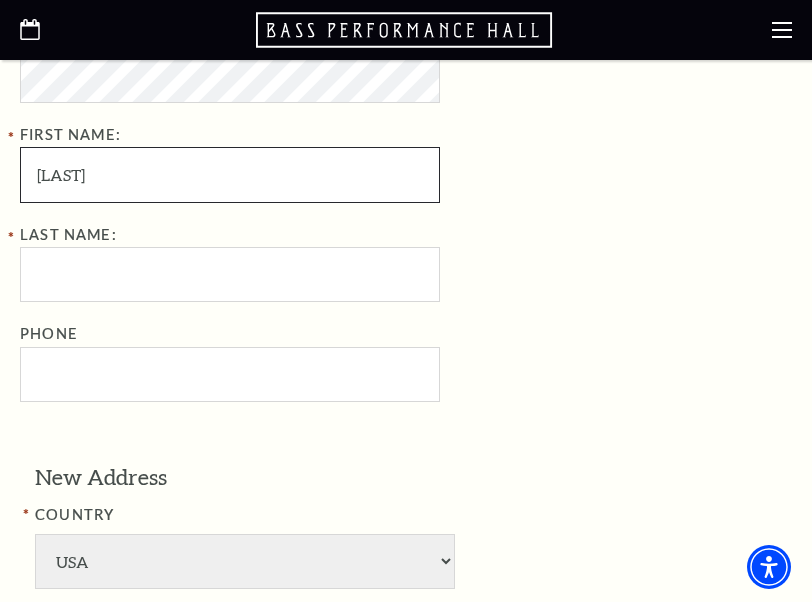 type on "Ngo" 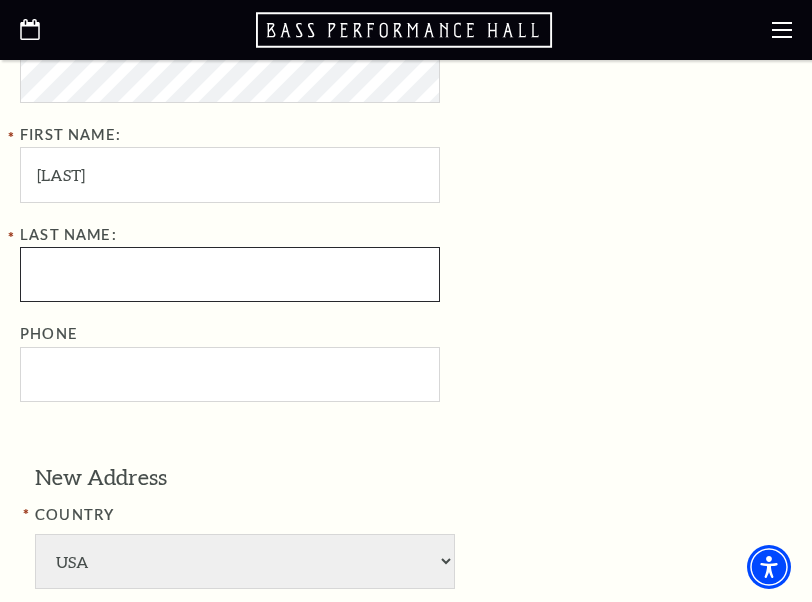 click on "Last Name:" at bounding box center [230, 274] 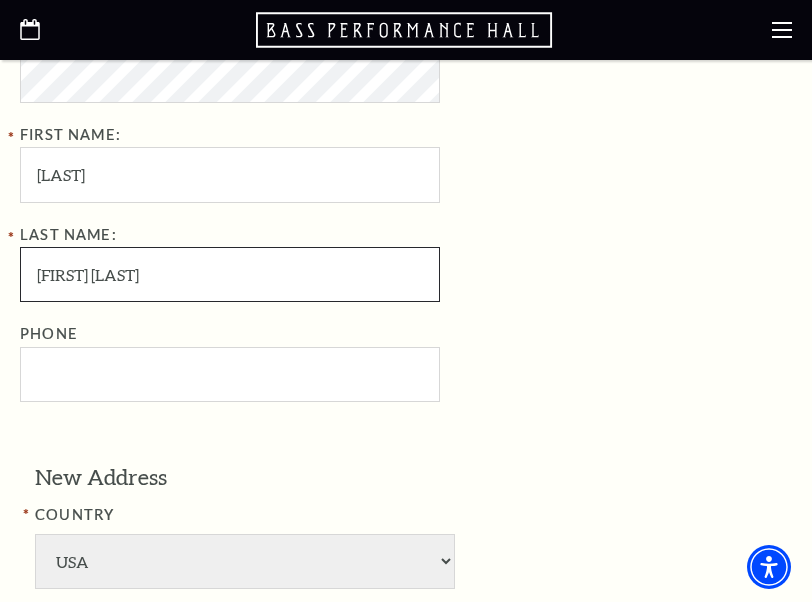 type on "Dinh Phuc" 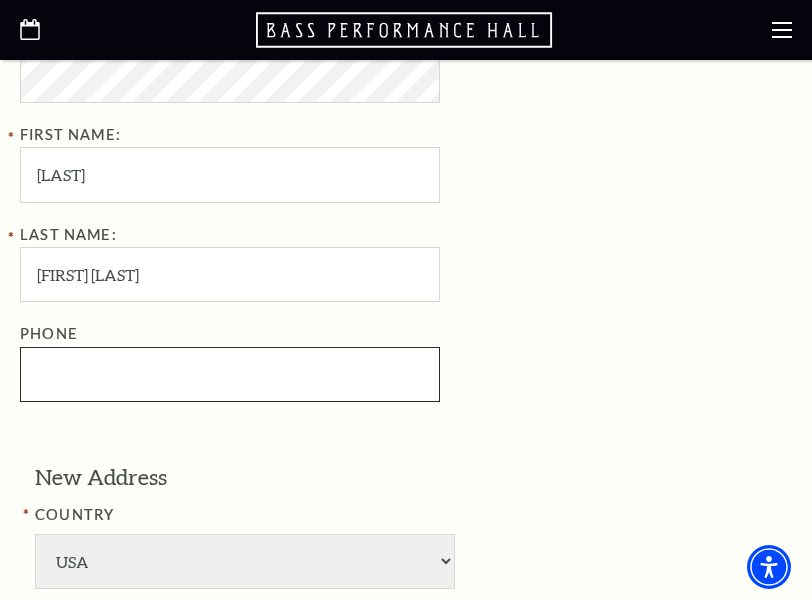 click on "Phone" at bounding box center (230, 374) 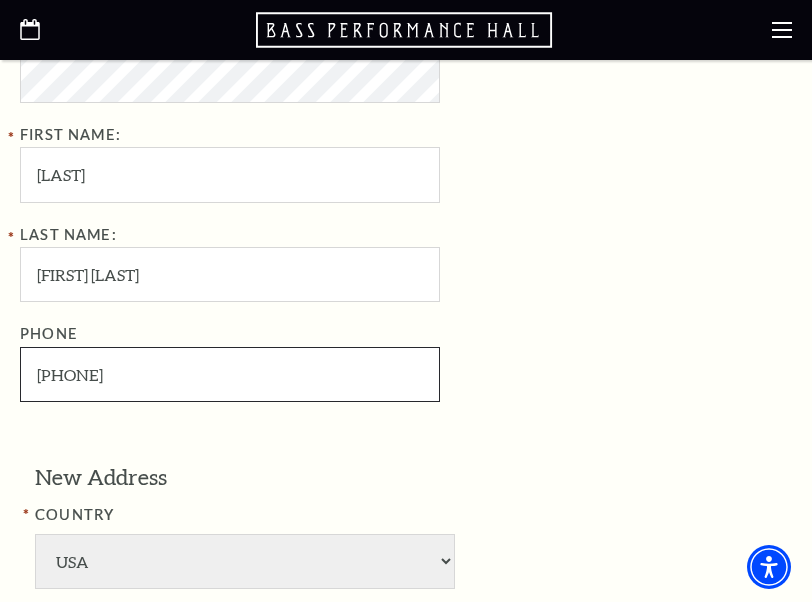 click on "516-924-2268" at bounding box center [230, 374] 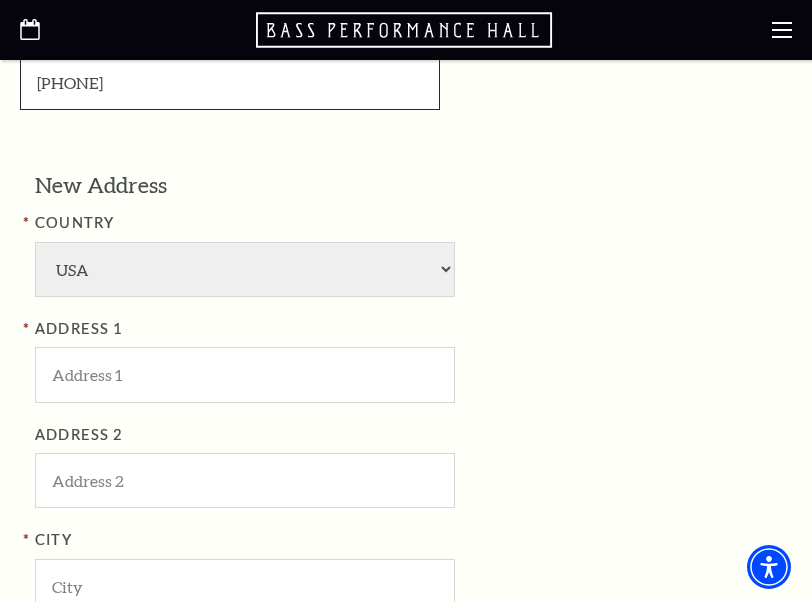 scroll, scrollTop: 1096, scrollLeft: 0, axis: vertical 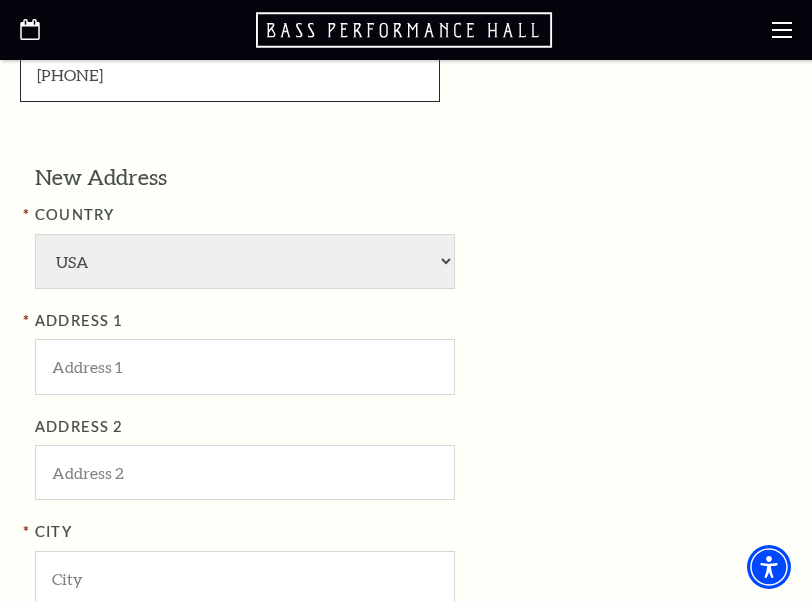 type on "516-924-2268" 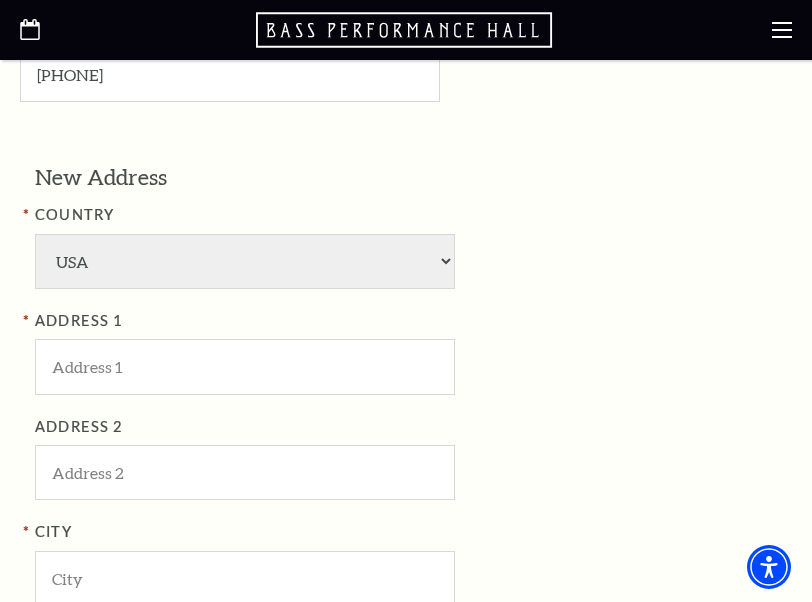 scroll, scrollTop: 1296, scrollLeft: 0, axis: vertical 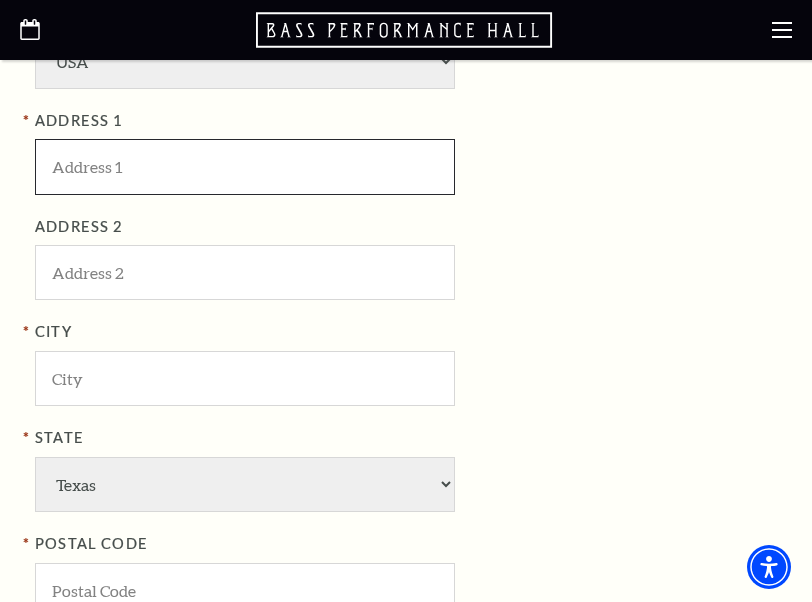 click at bounding box center (245, 166) 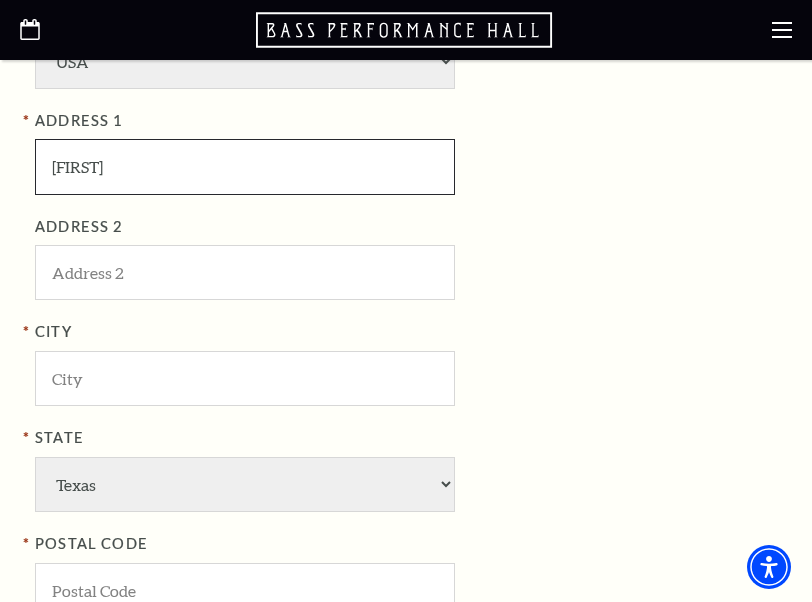 type on "Bass Performance Hall" 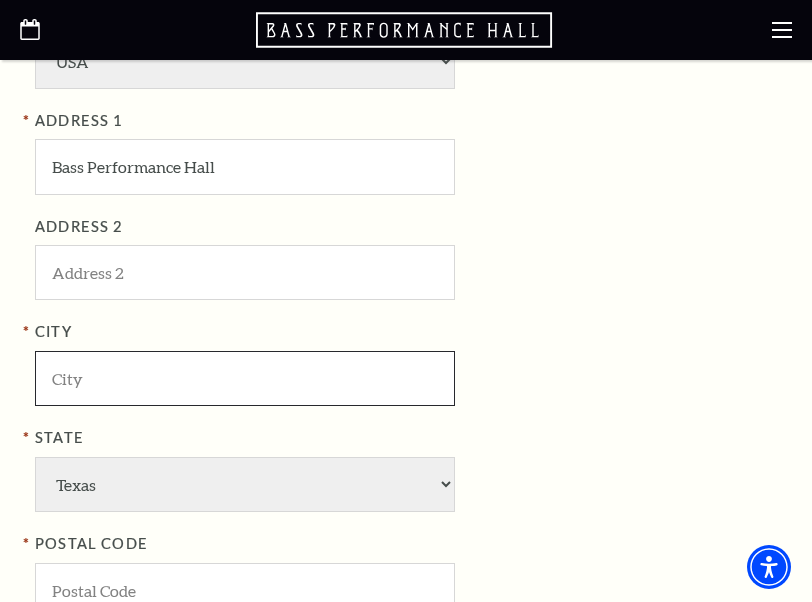 type on "Fort Worth" 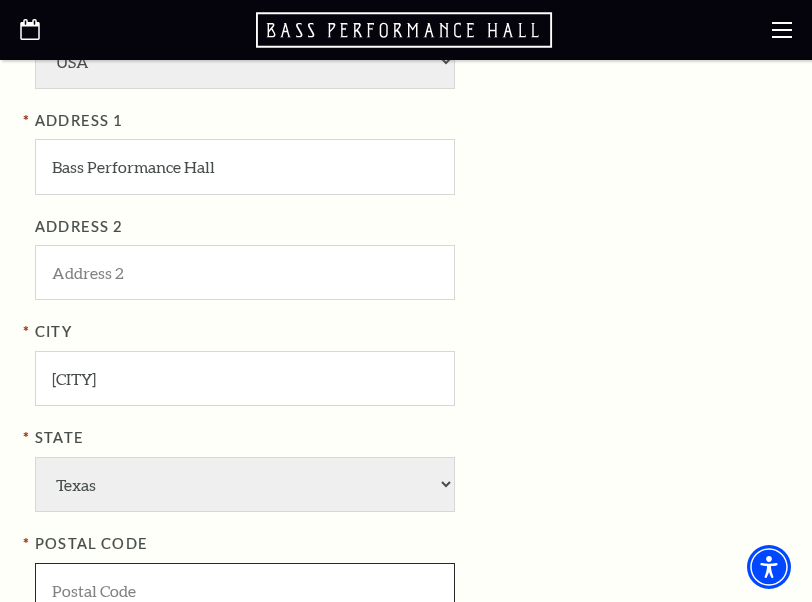 type on "76006" 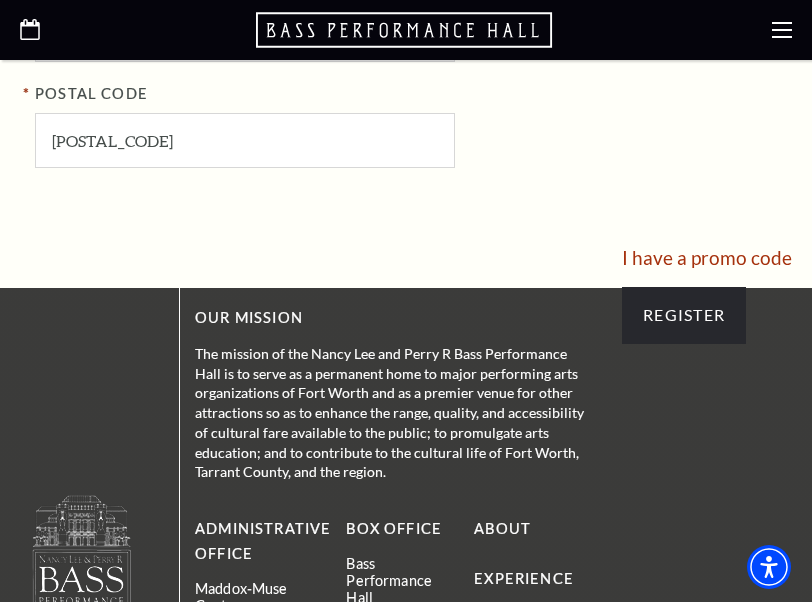 scroll, scrollTop: 1796, scrollLeft: 0, axis: vertical 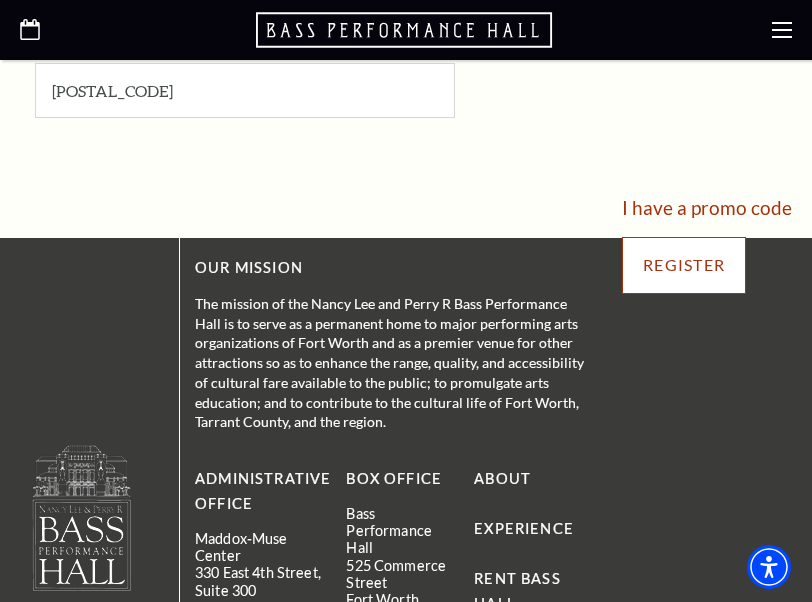 click on "Register" at bounding box center (684, 265) 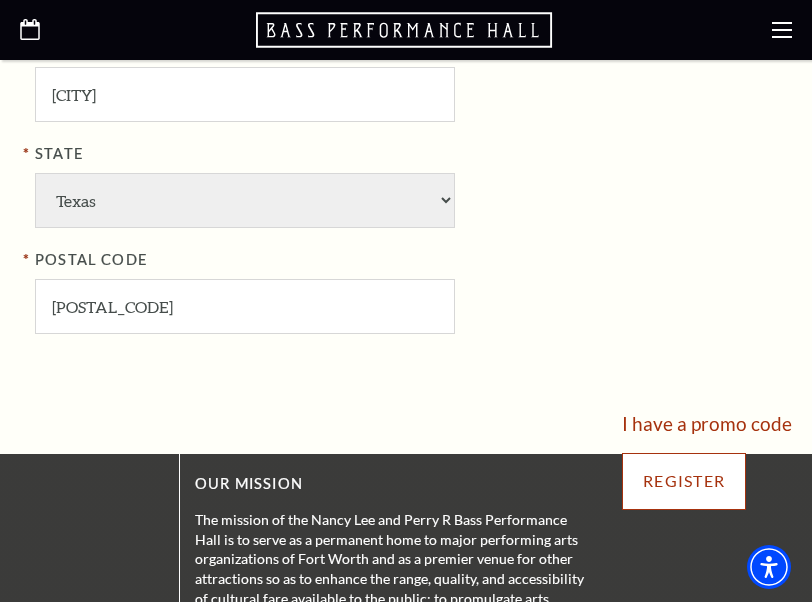 scroll, scrollTop: 1496, scrollLeft: 0, axis: vertical 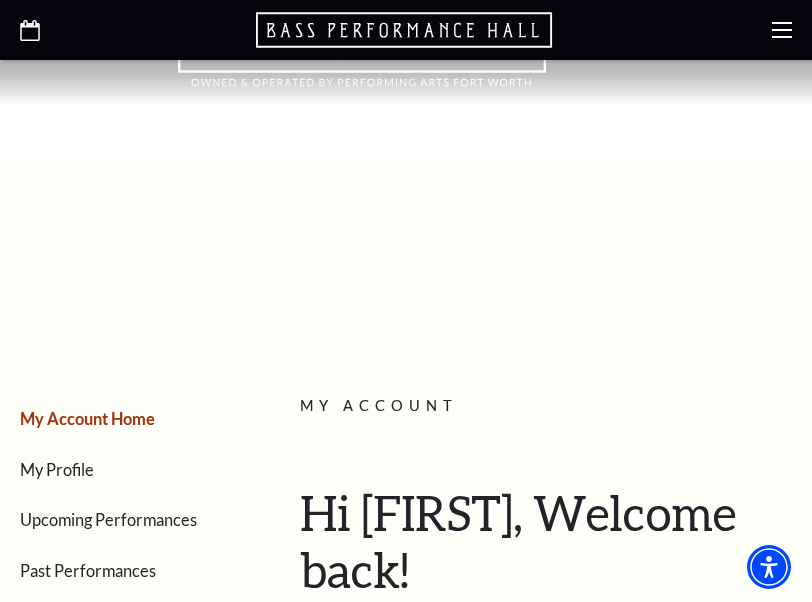 click on "My Account Home
My Profile
Upcoming Performances
Past Performances
Loading...
My Account
Hi [FIRST], Welcome back!
My Account Home My Profile ,  ," at bounding box center [406, 1133] 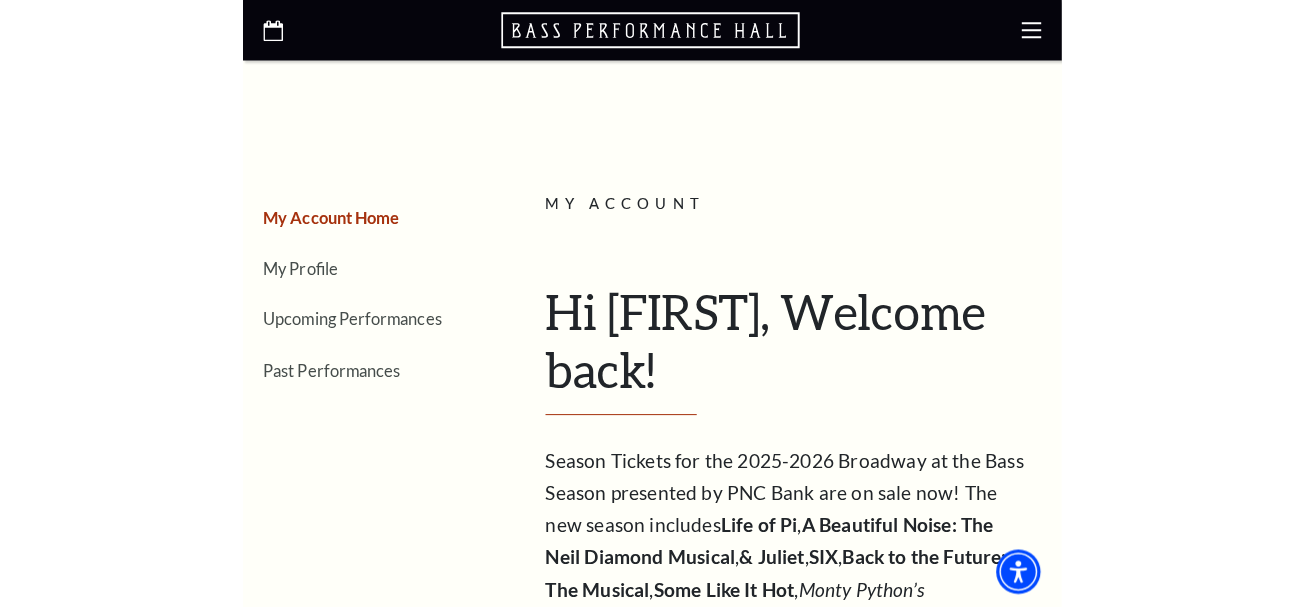 scroll, scrollTop: 0, scrollLeft: 0, axis: both 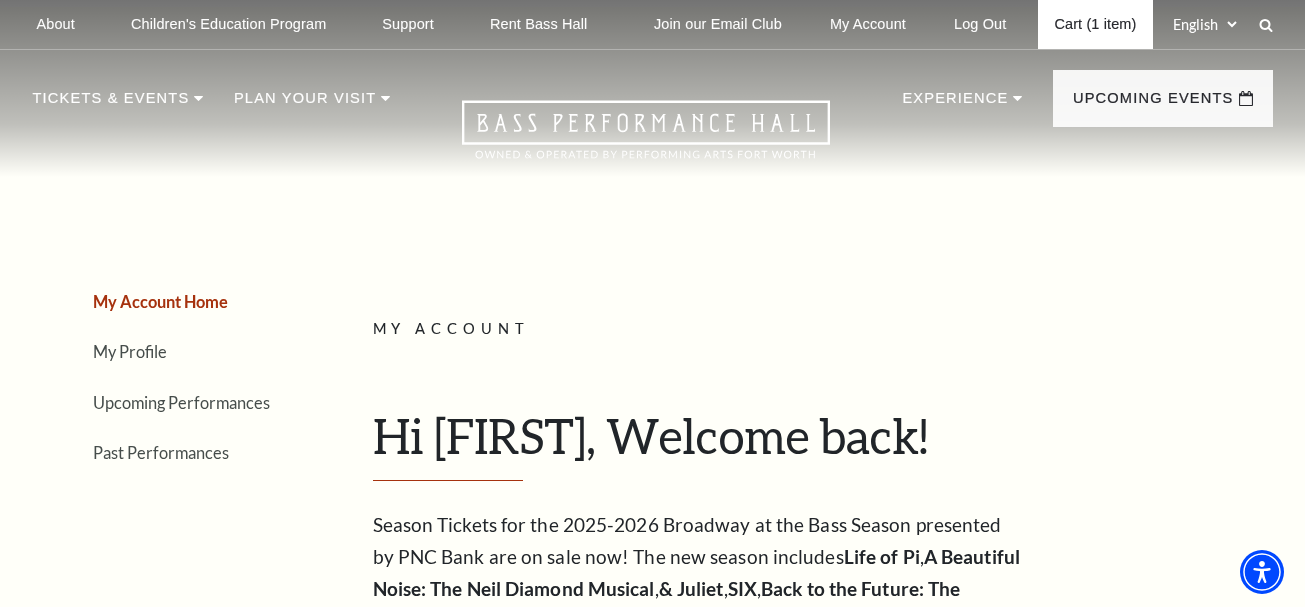 click on "Cart (1 item)" at bounding box center (1095, 24) 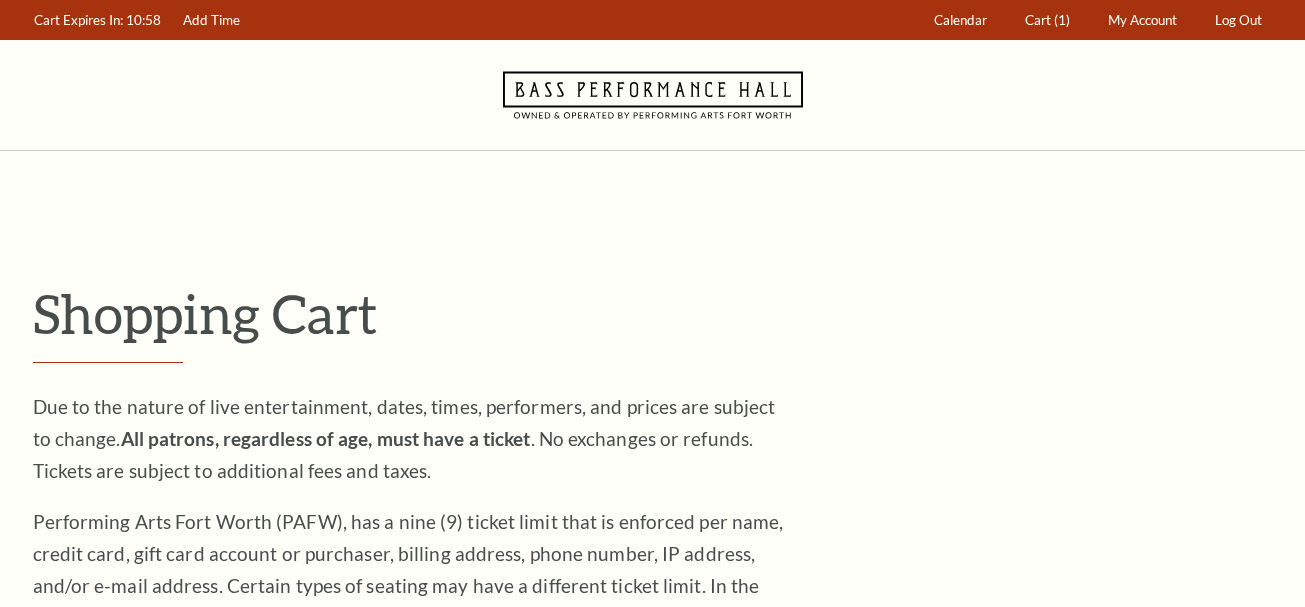 scroll, scrollTop: 0, scrollLeft: 0, axis: both 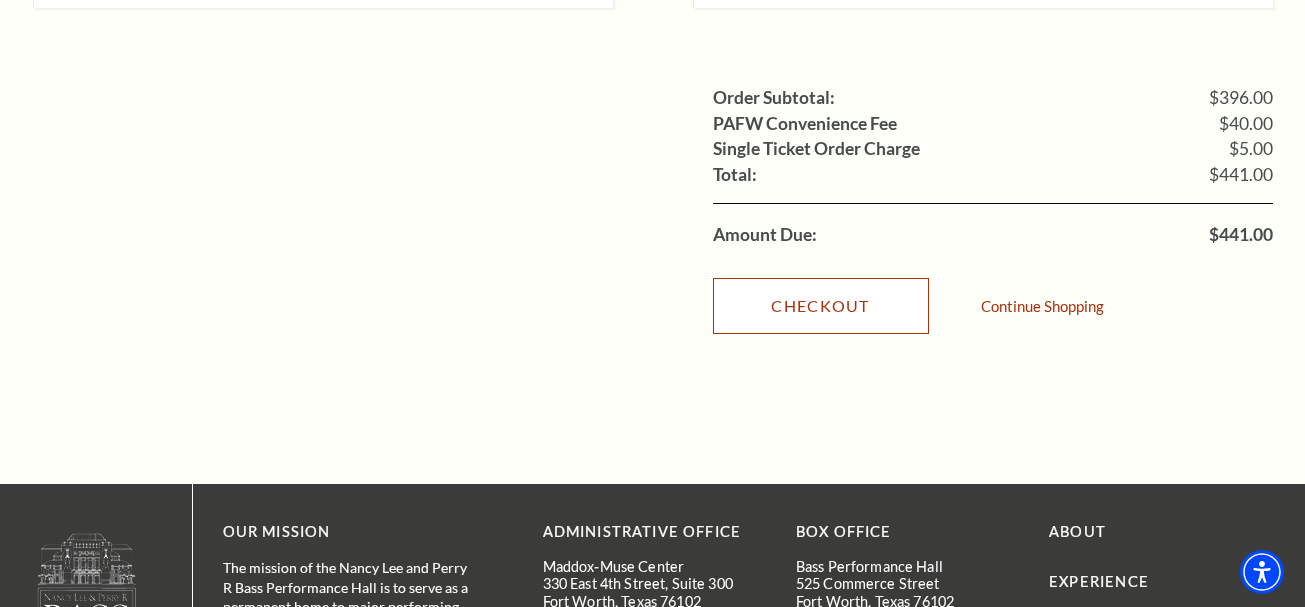 click on "Checkout" at bounding box center [821, 306] 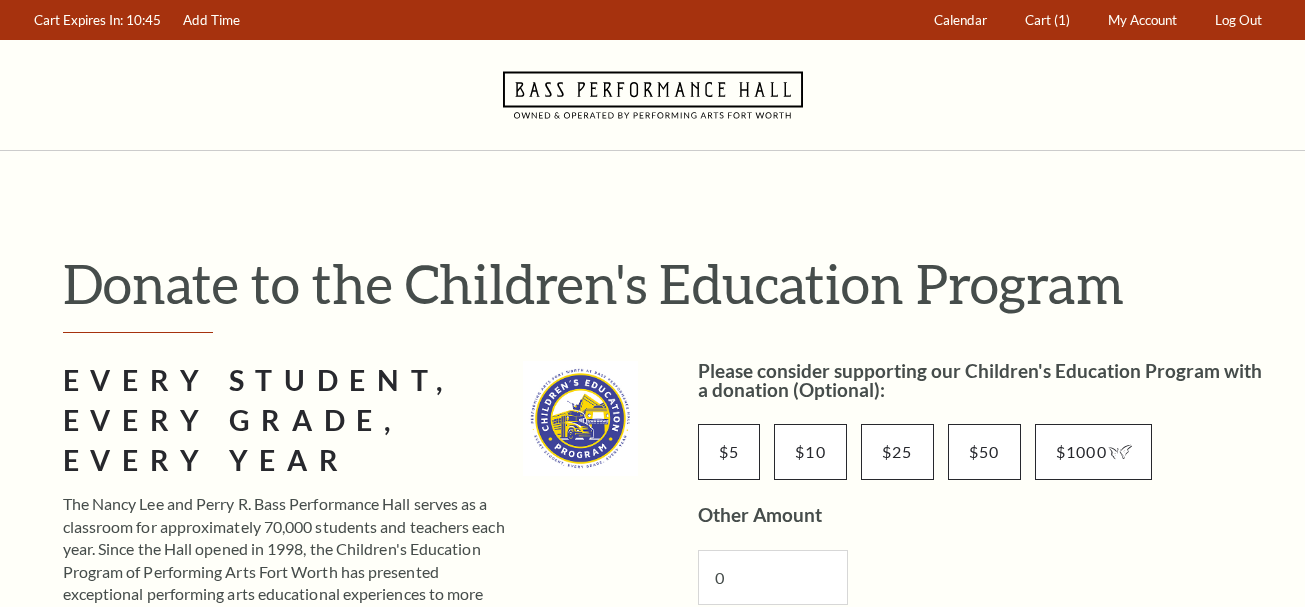 scroll, scrollTop: 0, scrollLeft: 0, axis: both 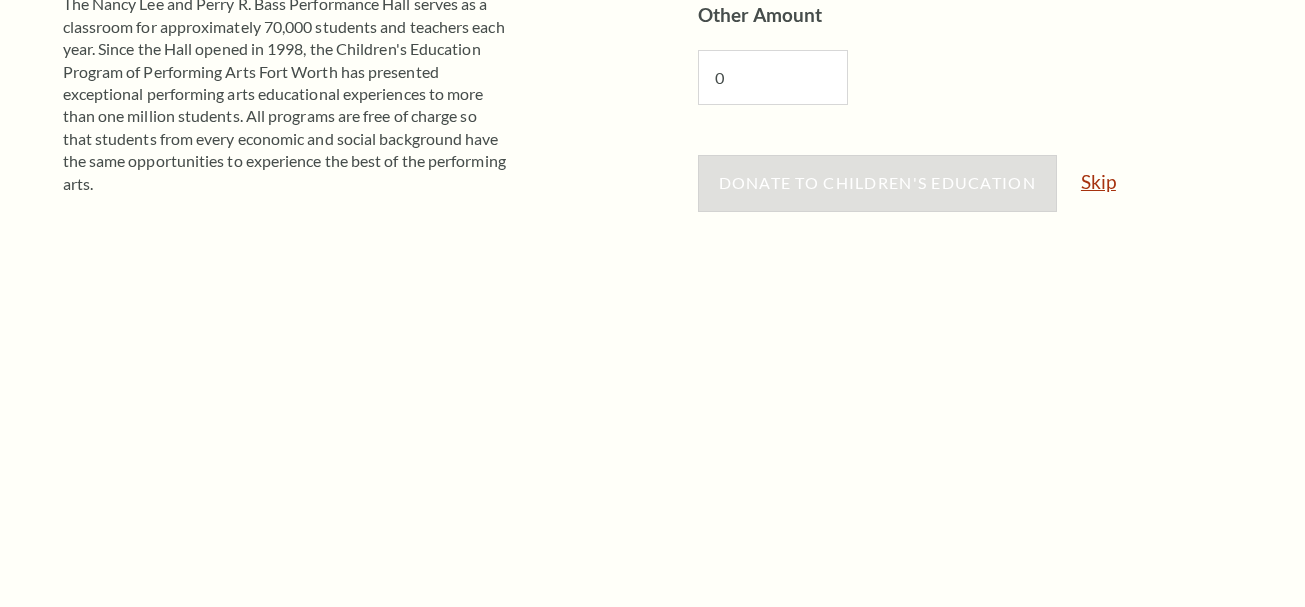 click on "Skip" at bounding box center (1098, 181) 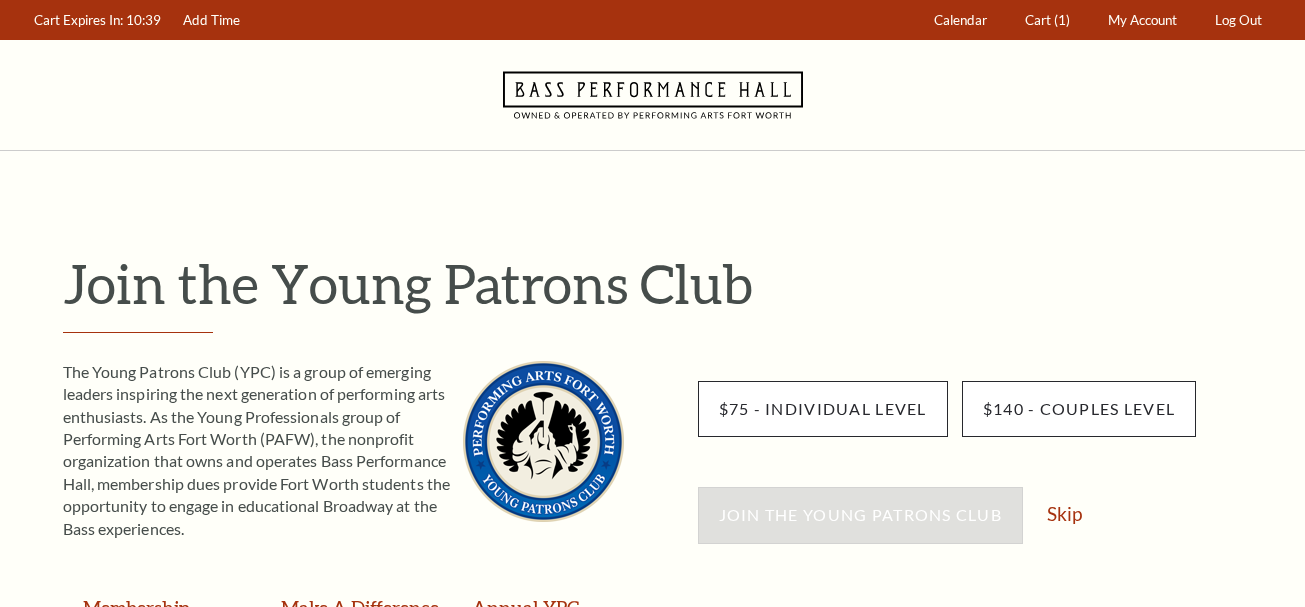 scroll, scrollTop: 500, scrollLeft: 0, axis: vertical 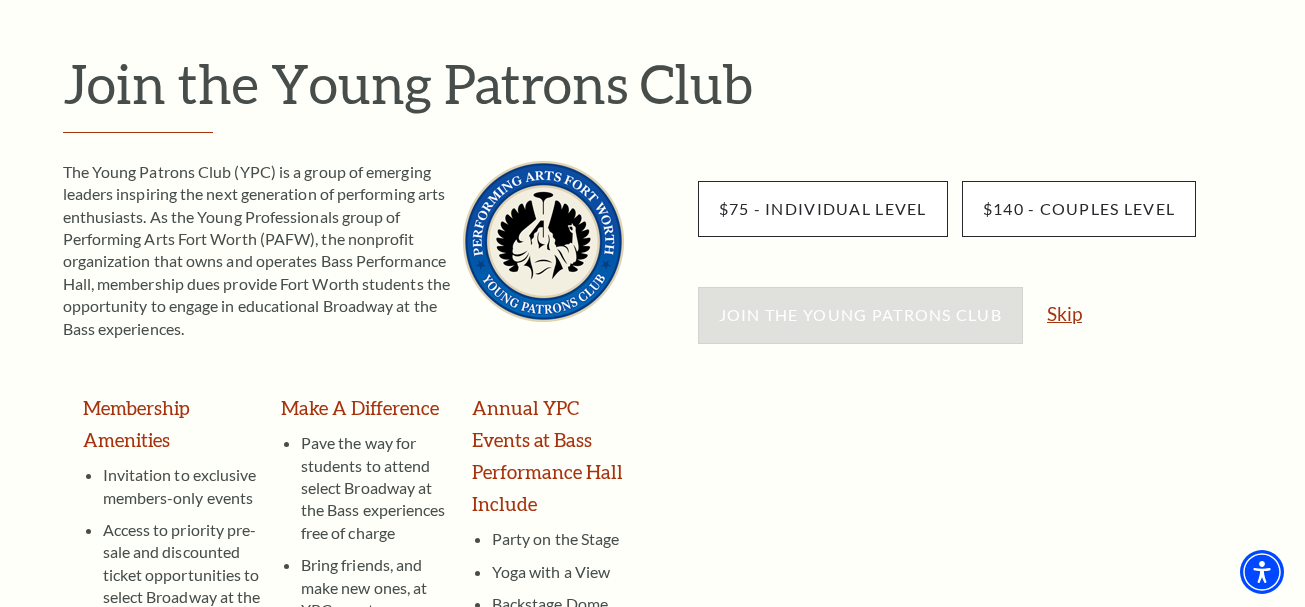 click on "Skip" at bounding box center (1064, 313) 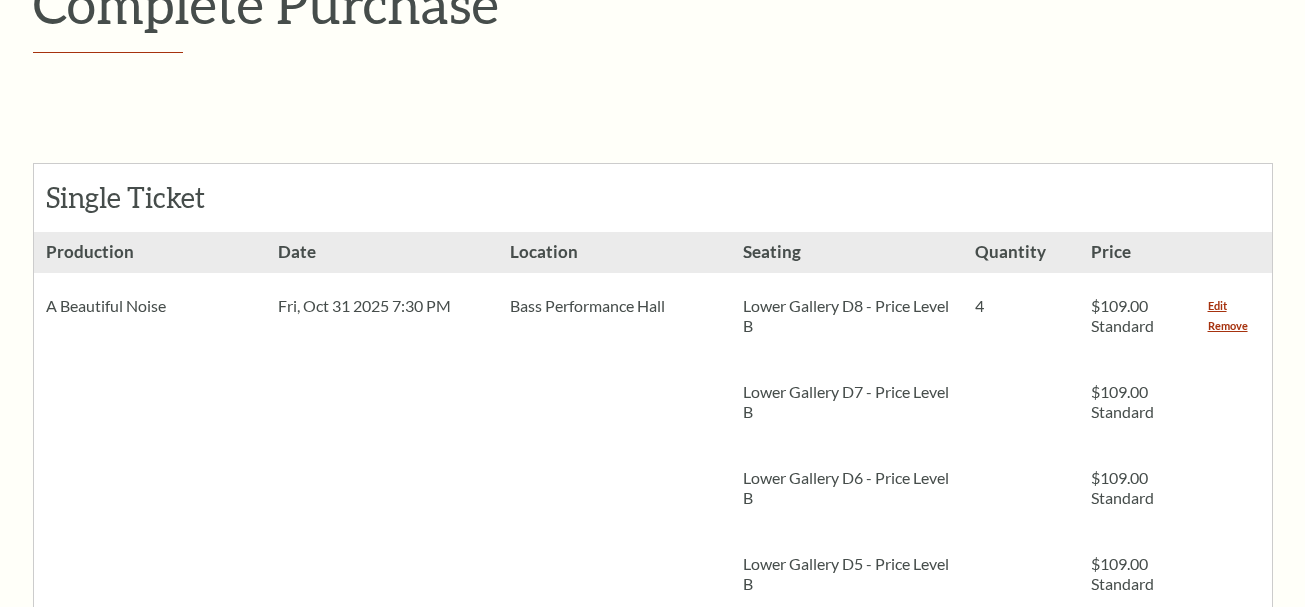 scroll, scrollTop: 402, scrollLeft: 0, axis: vertical 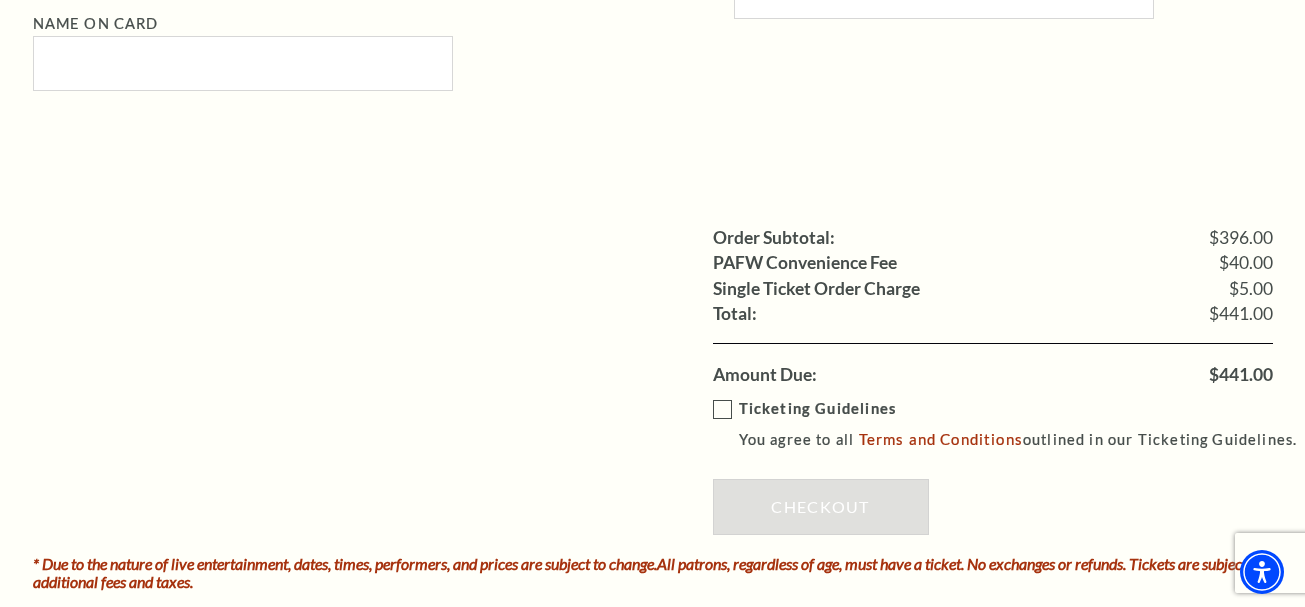 click on "Ticketing Guidelines
You agree to all   Terms and Conditions  outlined in our Ticketing Guidelines." at bounding box center (1014, 424) 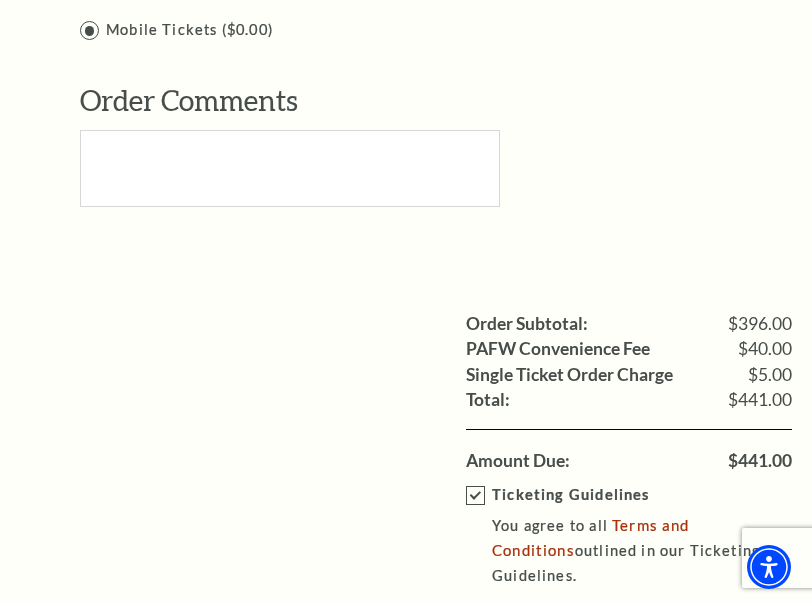 click on "Order Subtotal:
$396.00
PAFW Convenience Fee
$40.00
Single Ticket Order Charge
$5.00
Shipping:
Total:
$441.00
Amount Due:
$441.00" at bounding box center [406, 392] 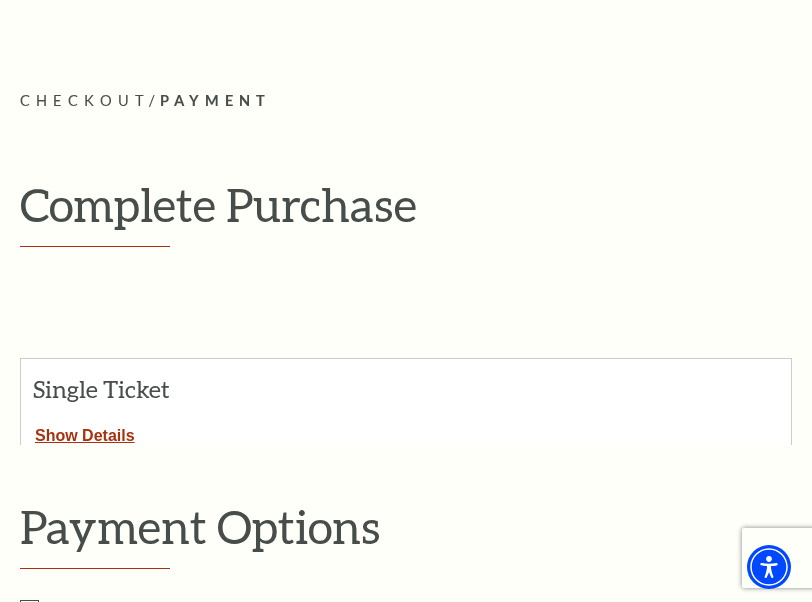 scroll, scrollTop: 0, scrollLeft: 0, axis: both 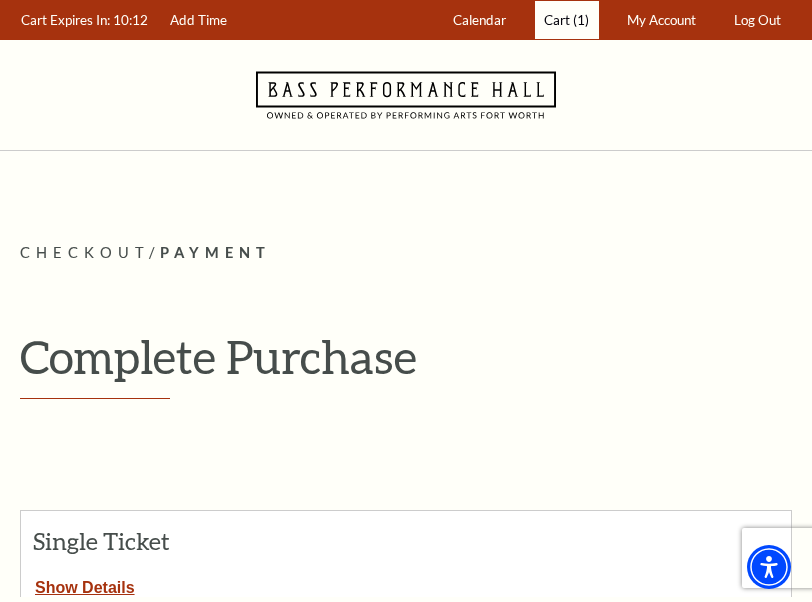 click on "(1)" at bounding box center [581, 20] 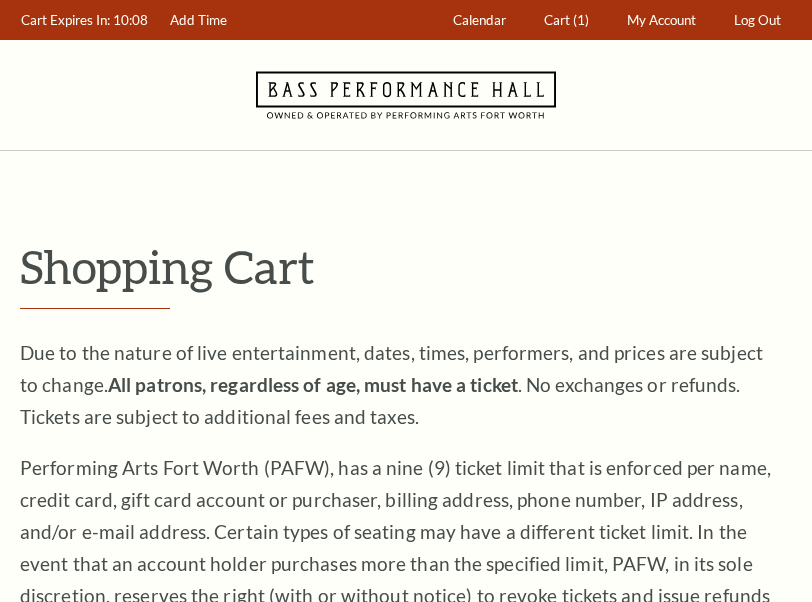 scroll, scrollTop: 0, scrollLeft: 0, axis: both 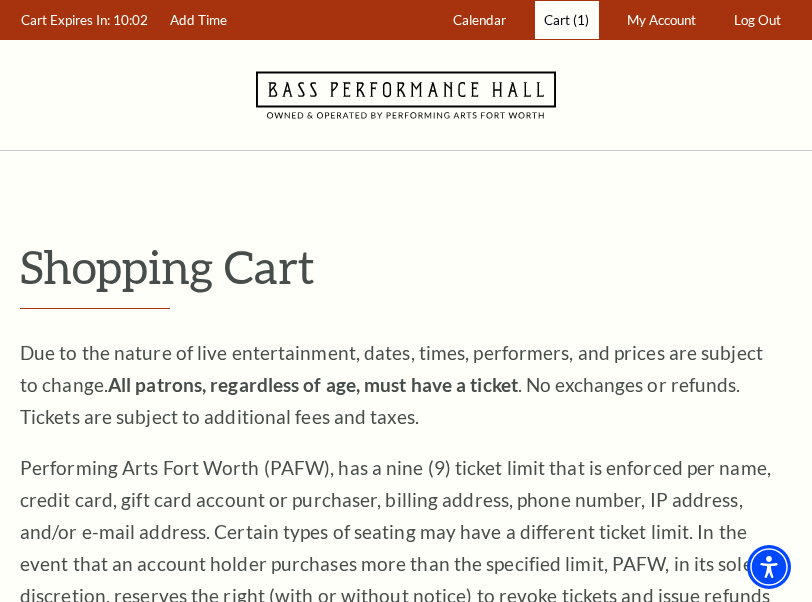 click on "(1)" at bounding box center (581, 20) 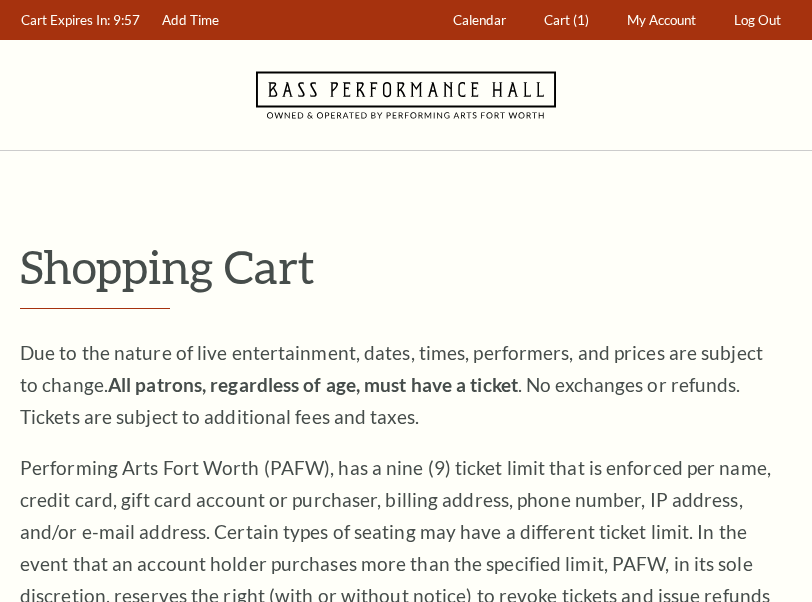 scroll, scrollTop: 0, scrollLeft: 0, axis: both 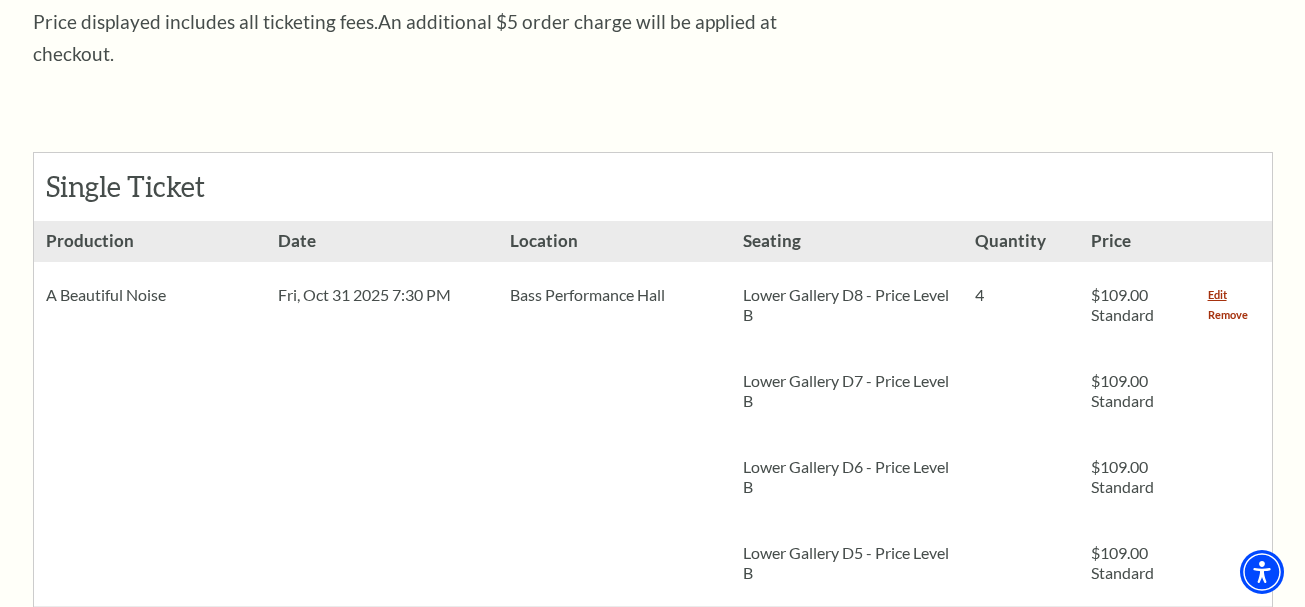 click on "Remove" at bounding box center (1228, 315) 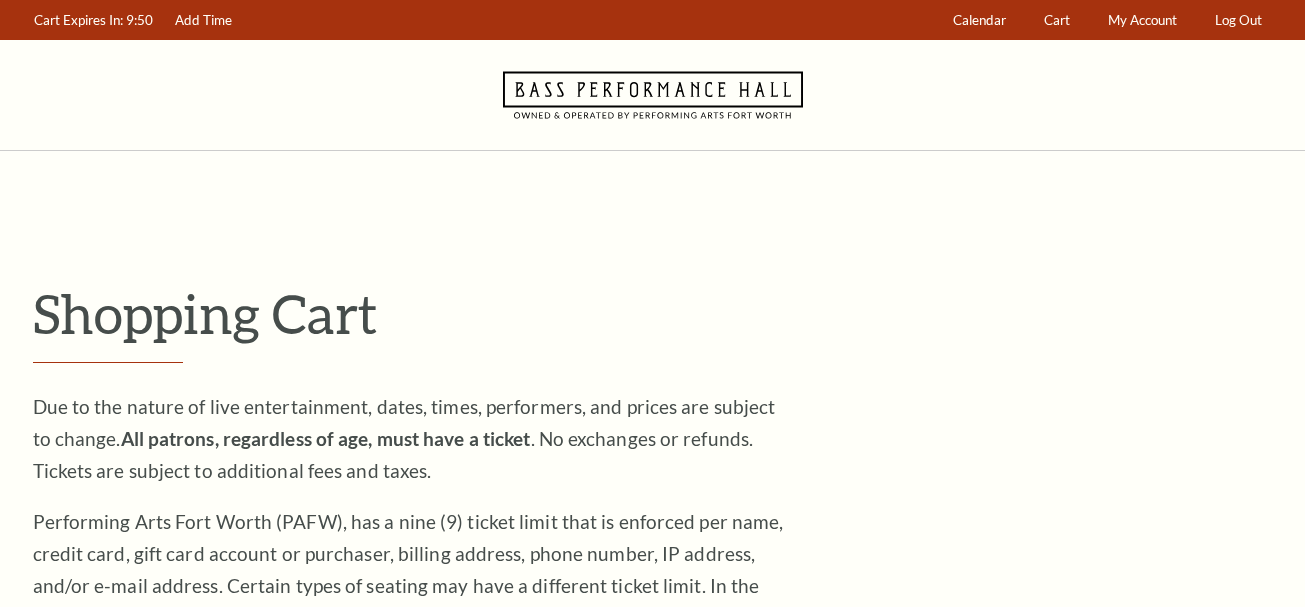 scroll, scrollTop: 0, scrollLeft: 0, axis: both 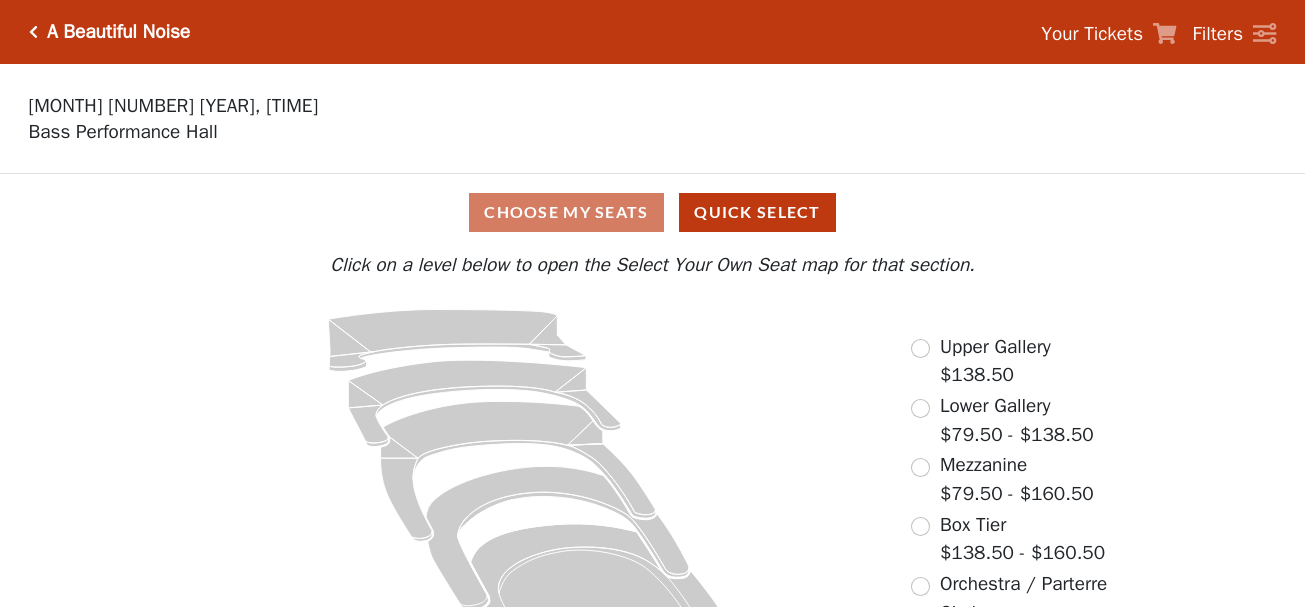 click on "Lower Gallery" at bounding box center [995, 406] 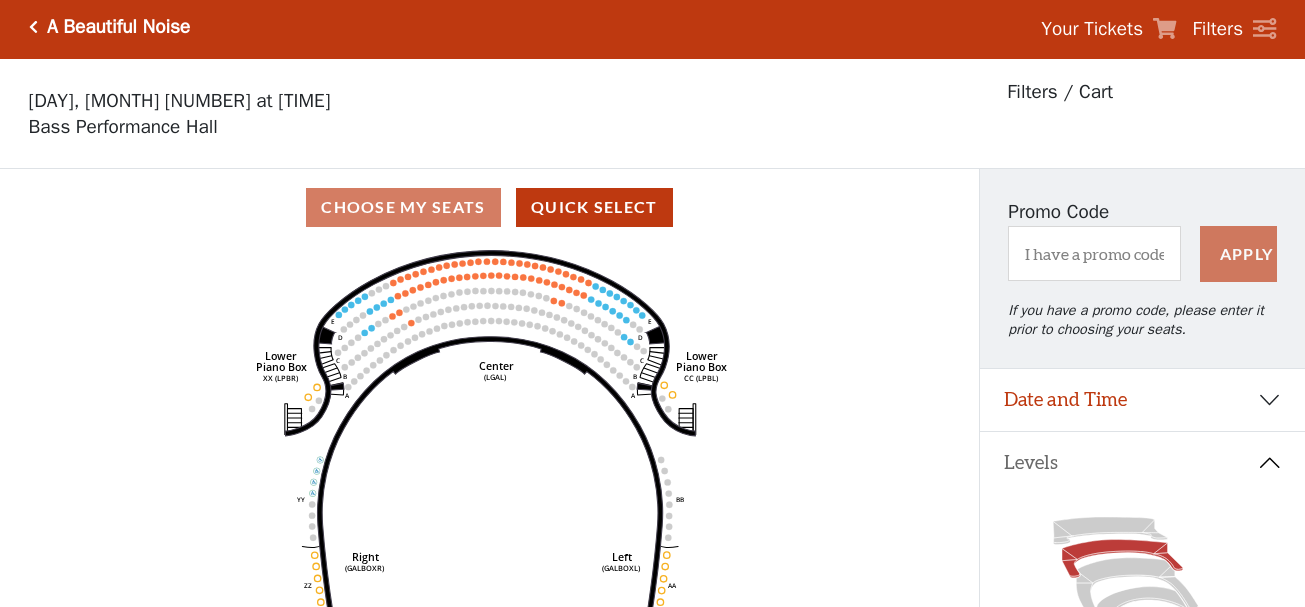scroll, scrollTop: 0, scrollLeft: 0, axis: both 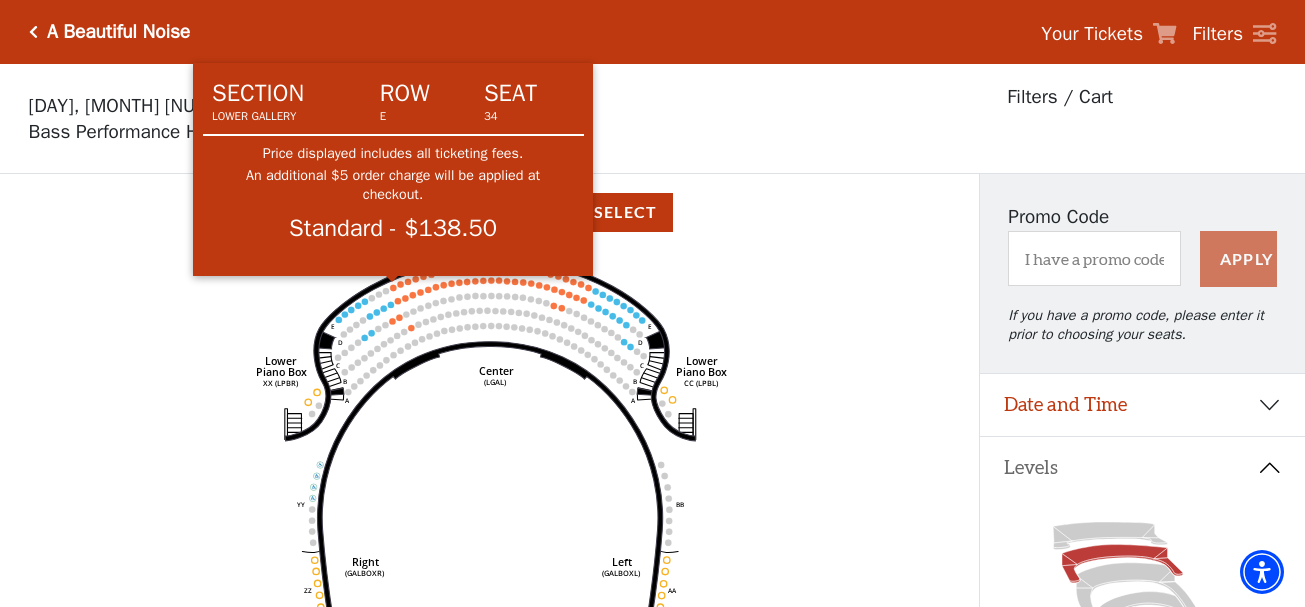 click 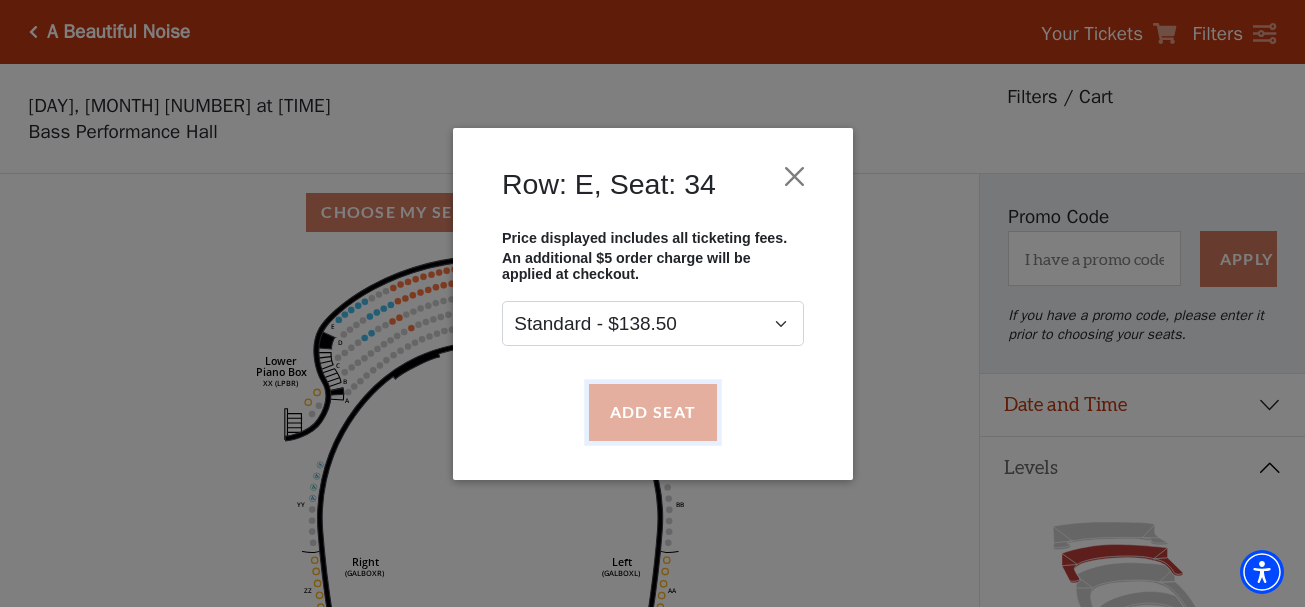 click on "Add Seat" at bounding box center (652, 412) 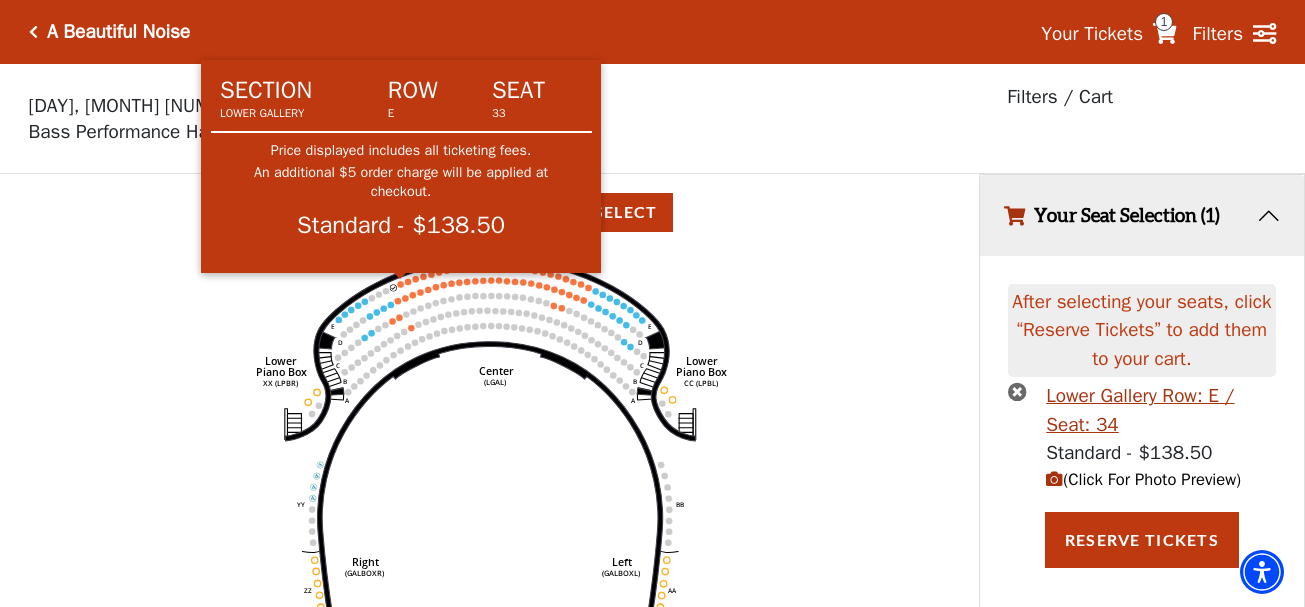 click 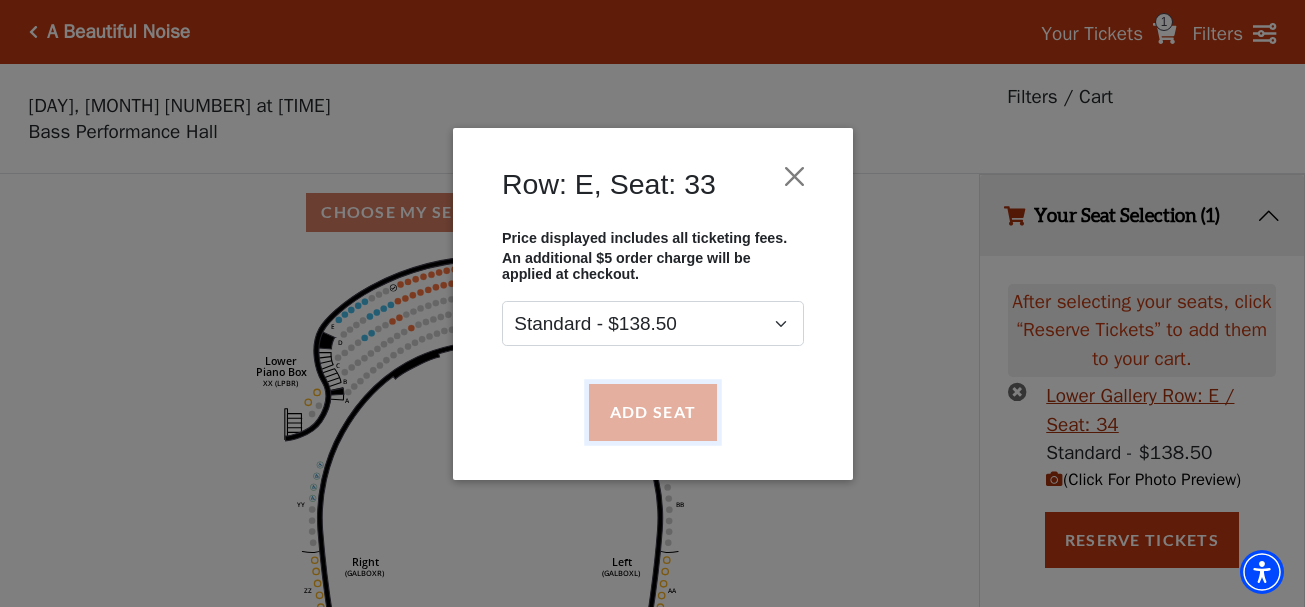 click on "Add Seat" at bounding box center [652, 412] 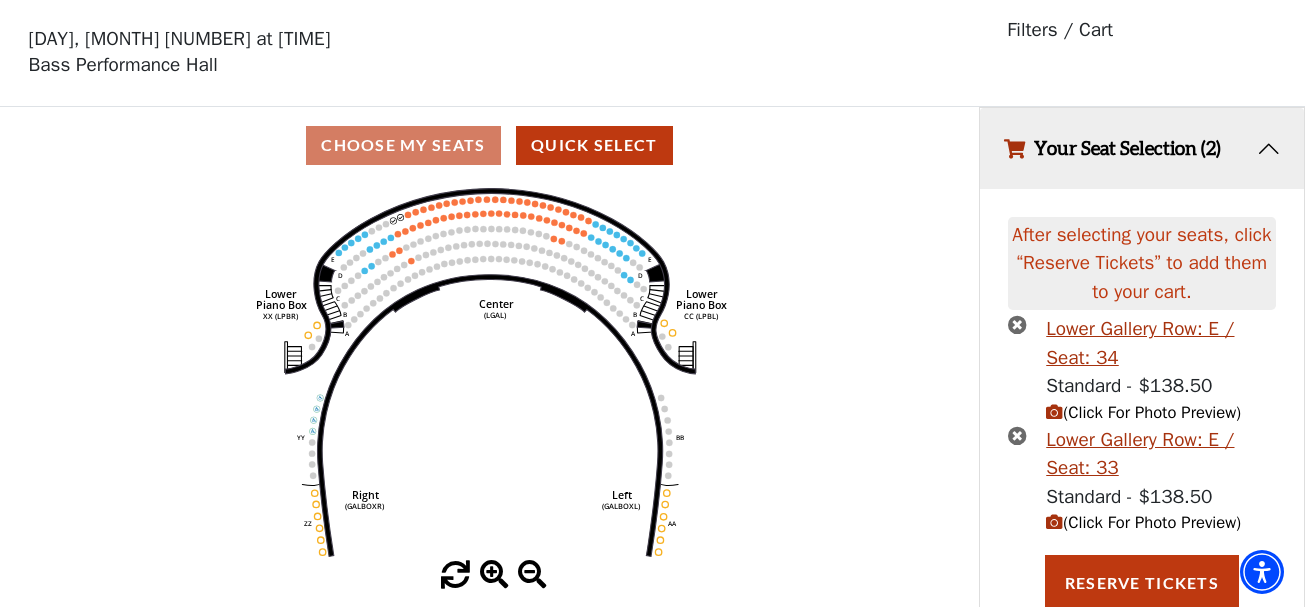scroll, scrollTop: 72, scrollLeft: 0, axis: vertical 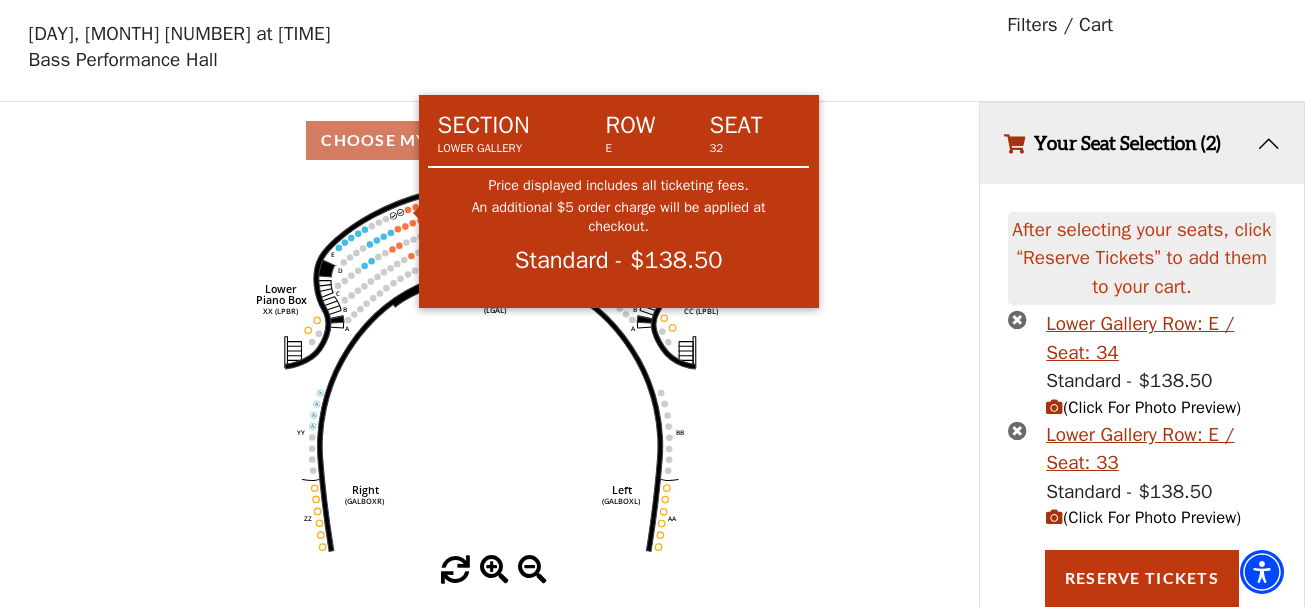 click 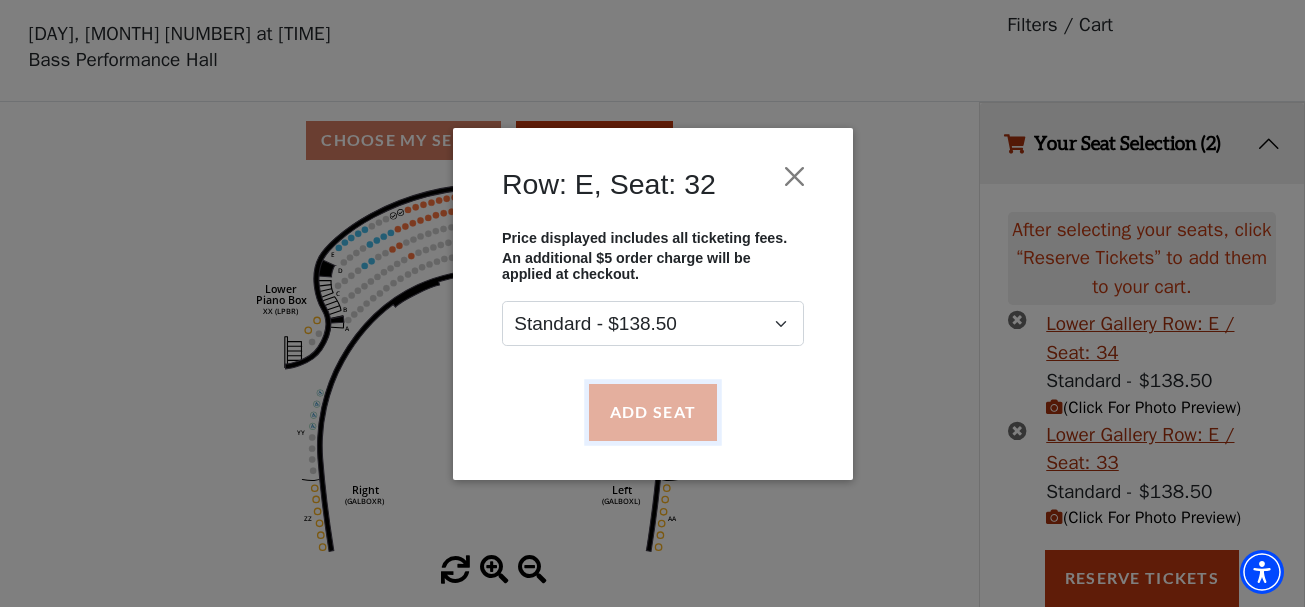 click on "Add Seat" at bounding box center [652, 412] 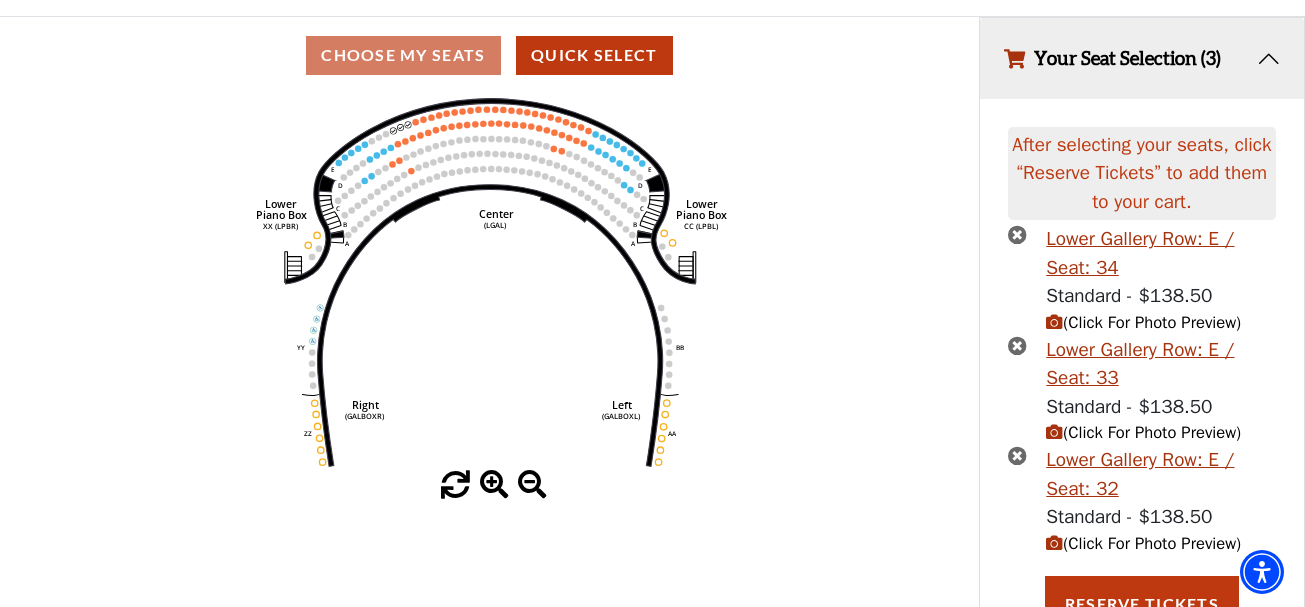 scroll, scrollTop: 182, scrollLeft: 0, axis: vertical 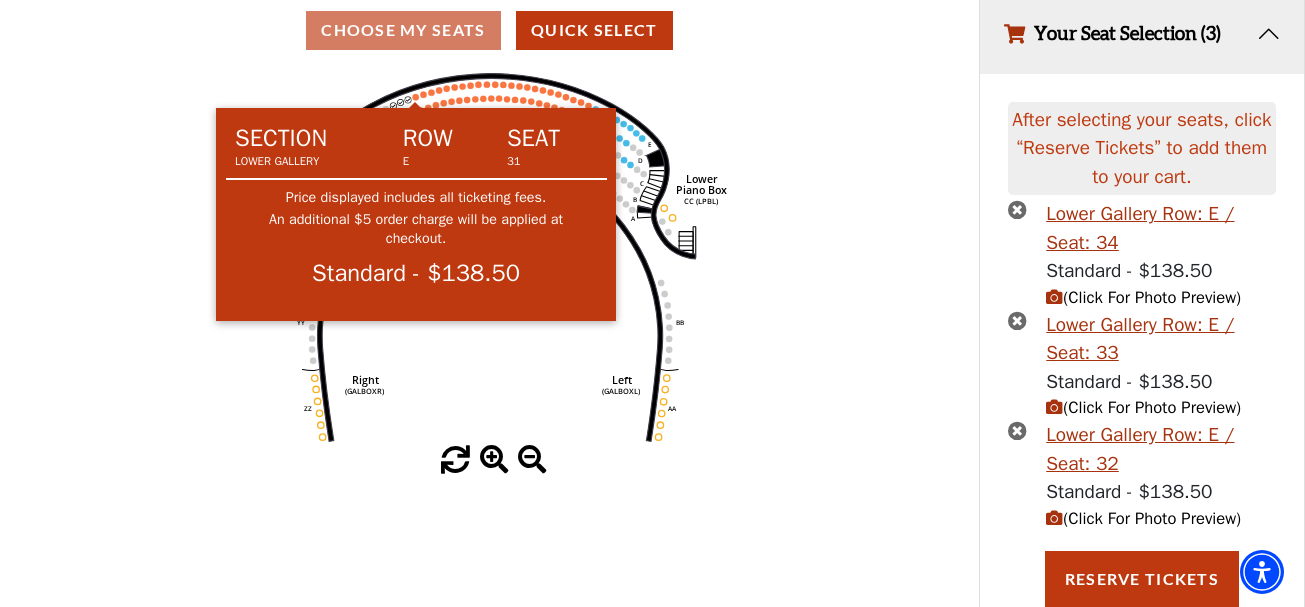 click 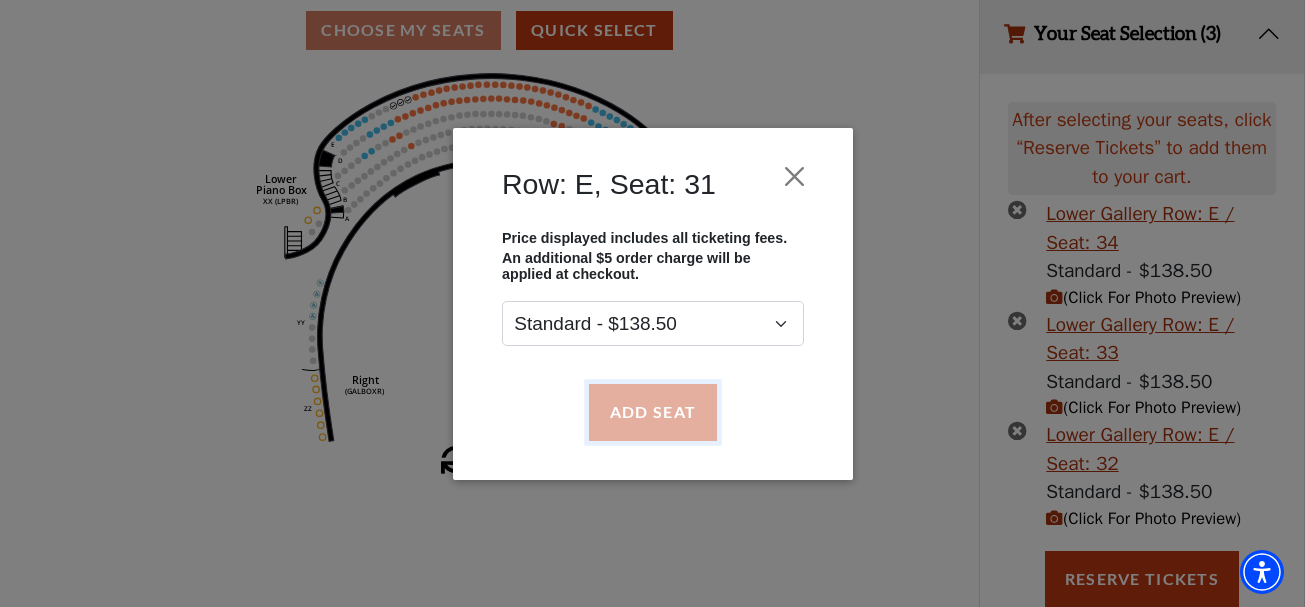 click on "Add Seat" at bounding box center (652, 412) 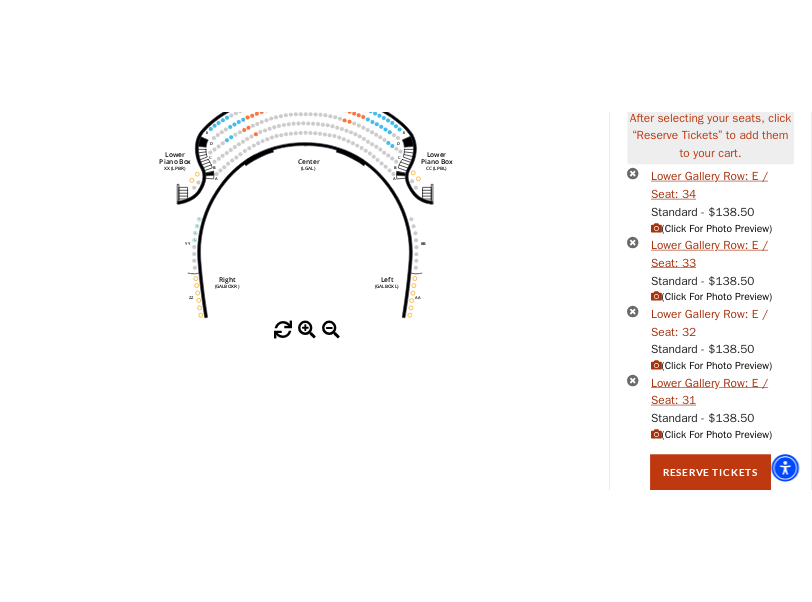scroll, scrollTop: 341, scrollLeft: 0, axis: vertical 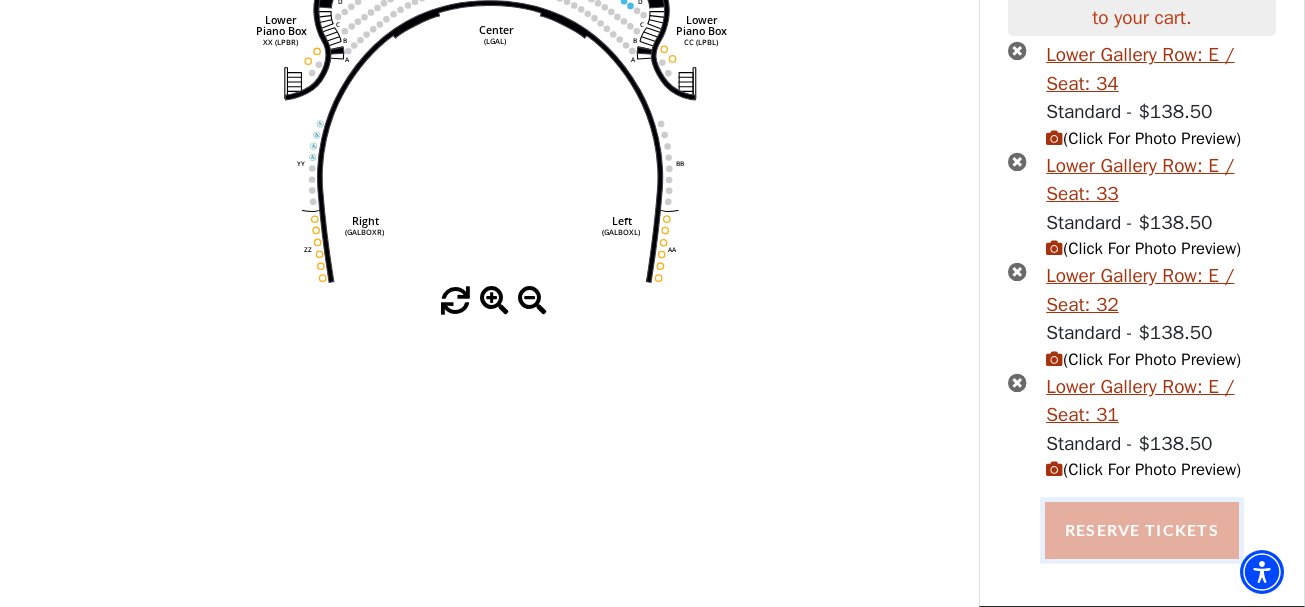 click on "Reserve Tickets" at bounding box center [1142, 530] 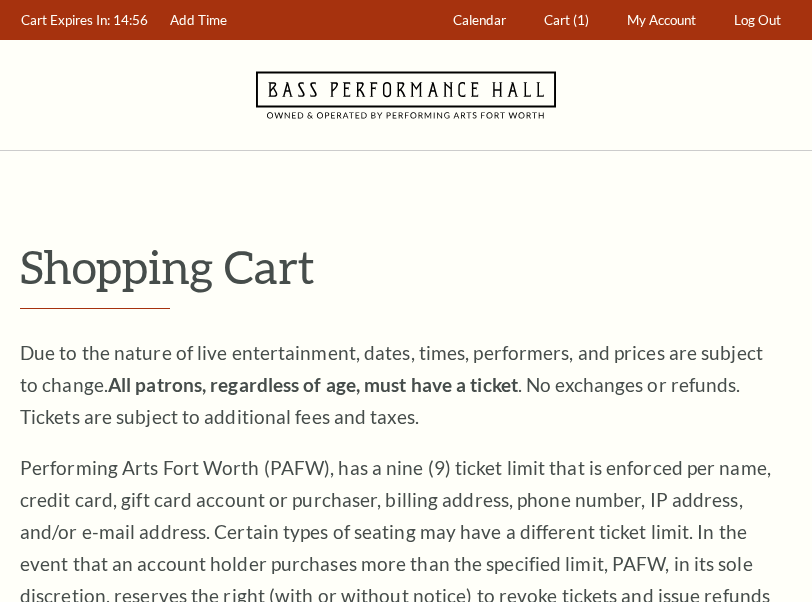 scroll, scrollTop: 0, scrollLeft: 0, axis: both 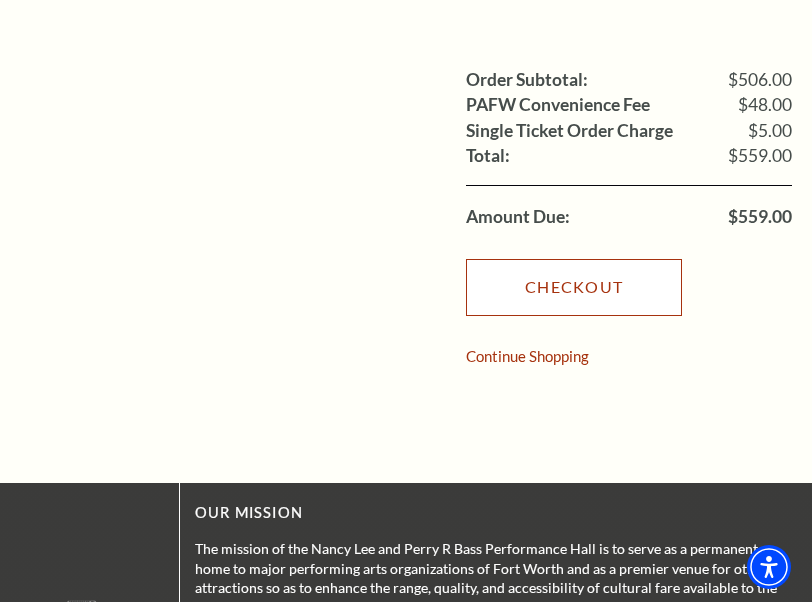click on "Checkout" at bounding box center [574, 287] 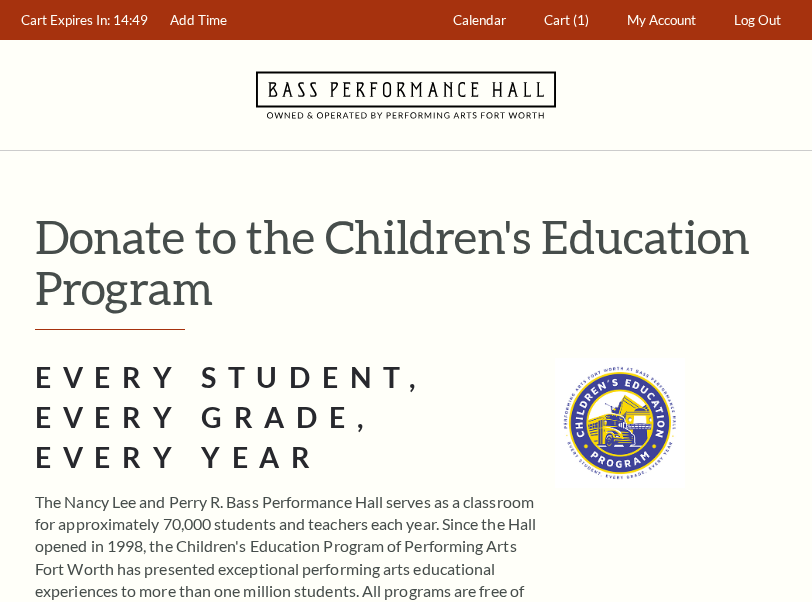 scroll, scrollTop: 0, scrollLeft: 0, axis: both 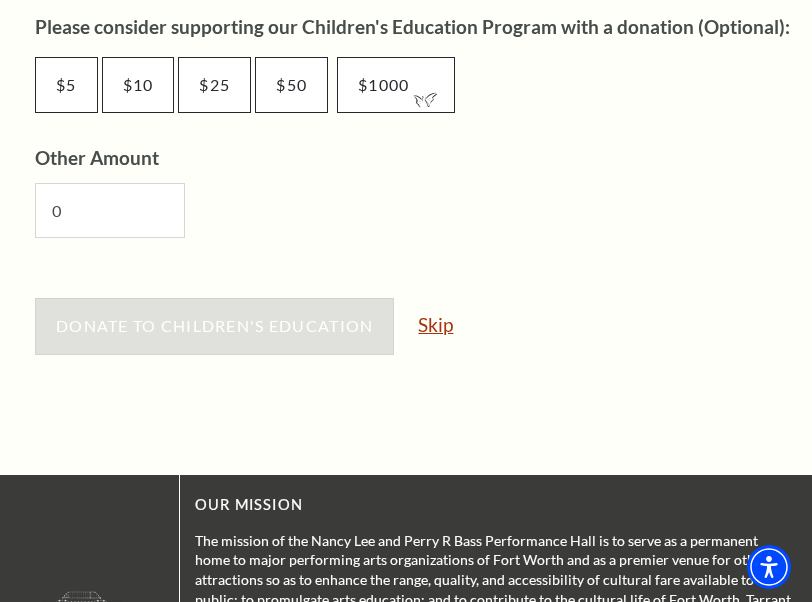 click on "Skip" at bounding box center [435, 324] 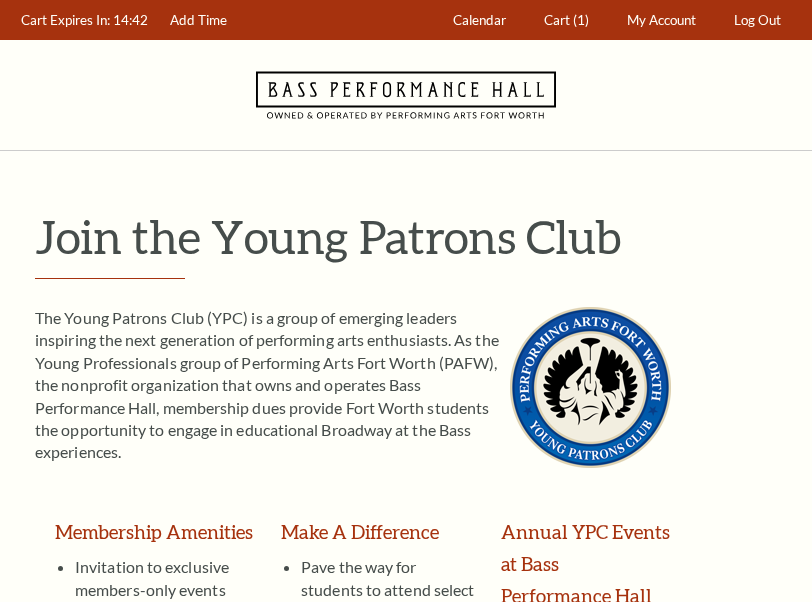 scroll, scrollTop: 500, scrollLeft: 0, axis: vertical 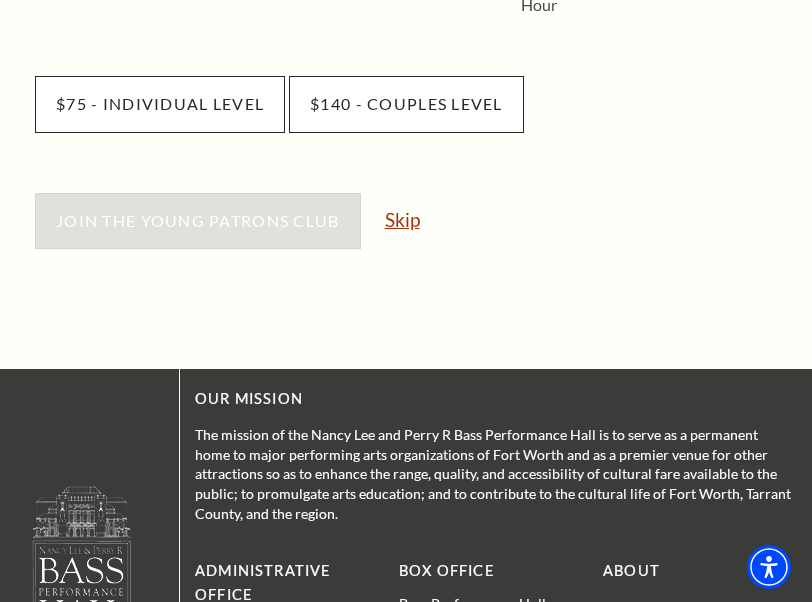 click on "Skip" at bounding box center (402, 219) 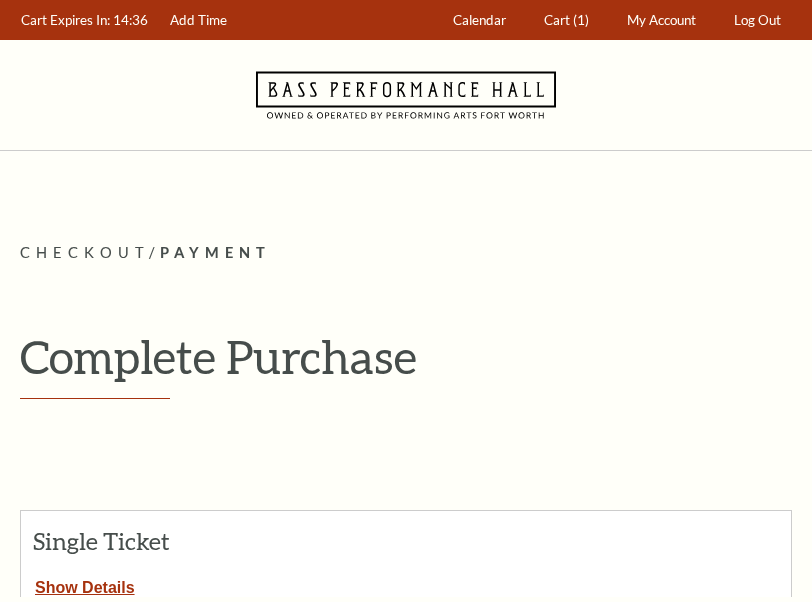 scroll, scrollTop: 400, scrollLeft: 0, axis: vertical 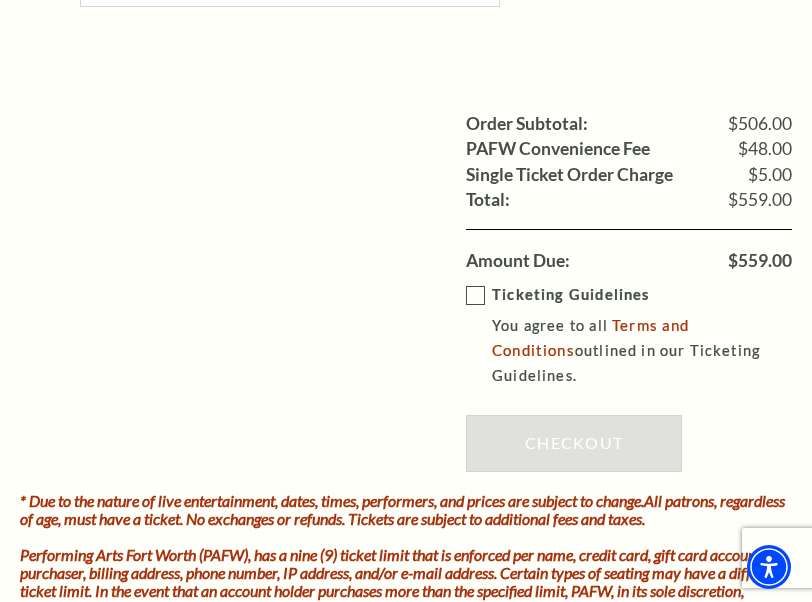 click on "Ticketing Guidelines
You agree to all   Terms and Conditions  outlined in our Ticketing Guidelines." at bounding box center [643, 336] 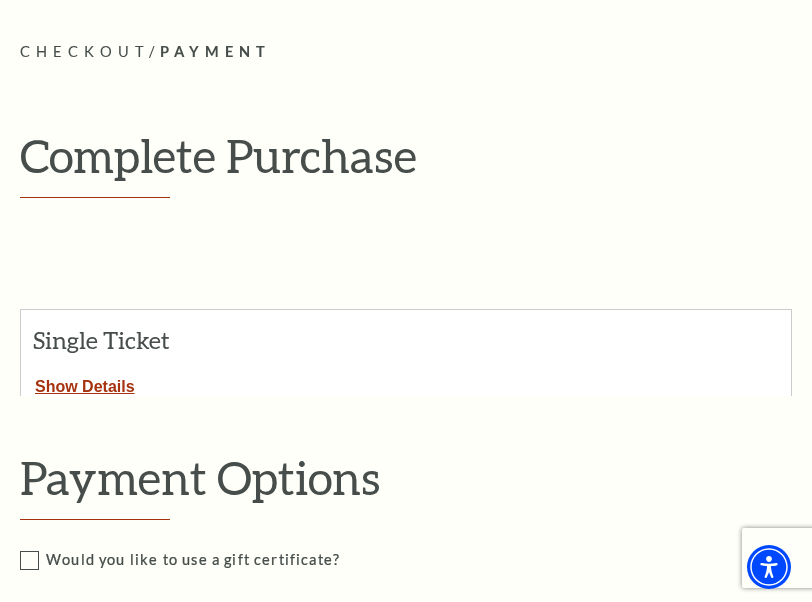 scroll, scrollTop: 0, scrollLeft: 0, axis: both 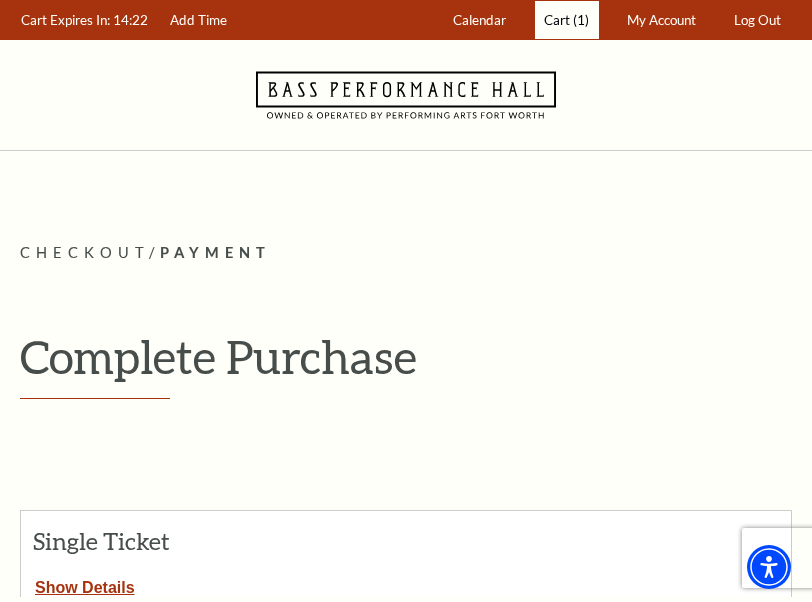 click on "Cart" at bounding box center (557, 20) 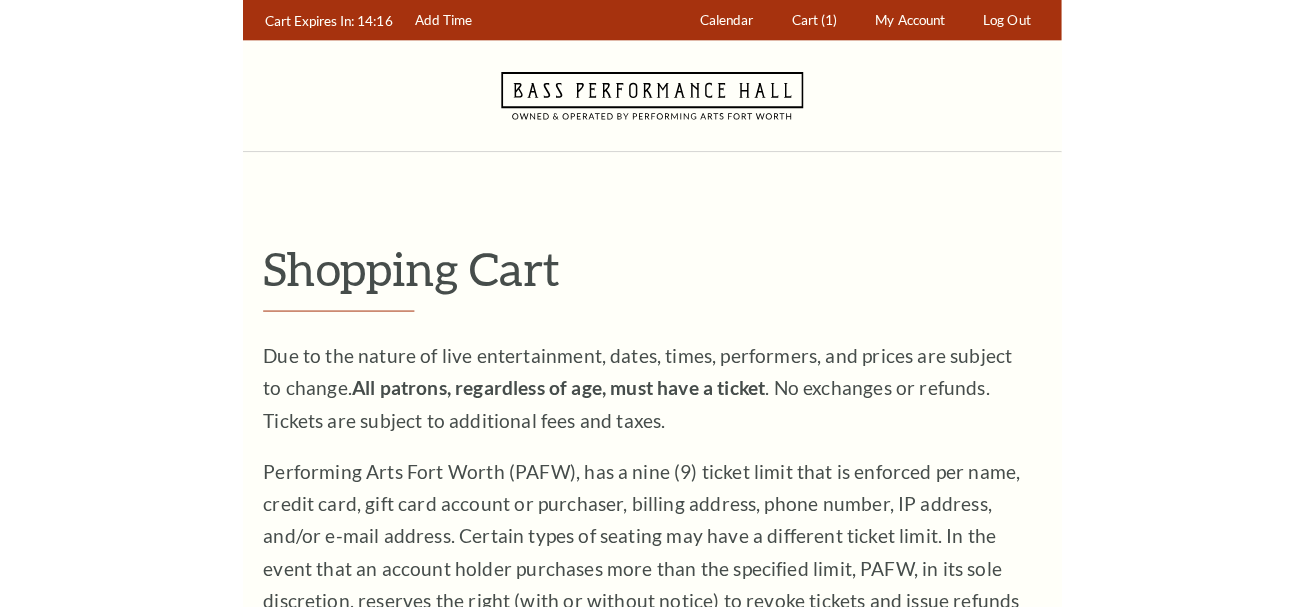 scroll, scrollTop: 0, scrollLeft: 0, axis: both 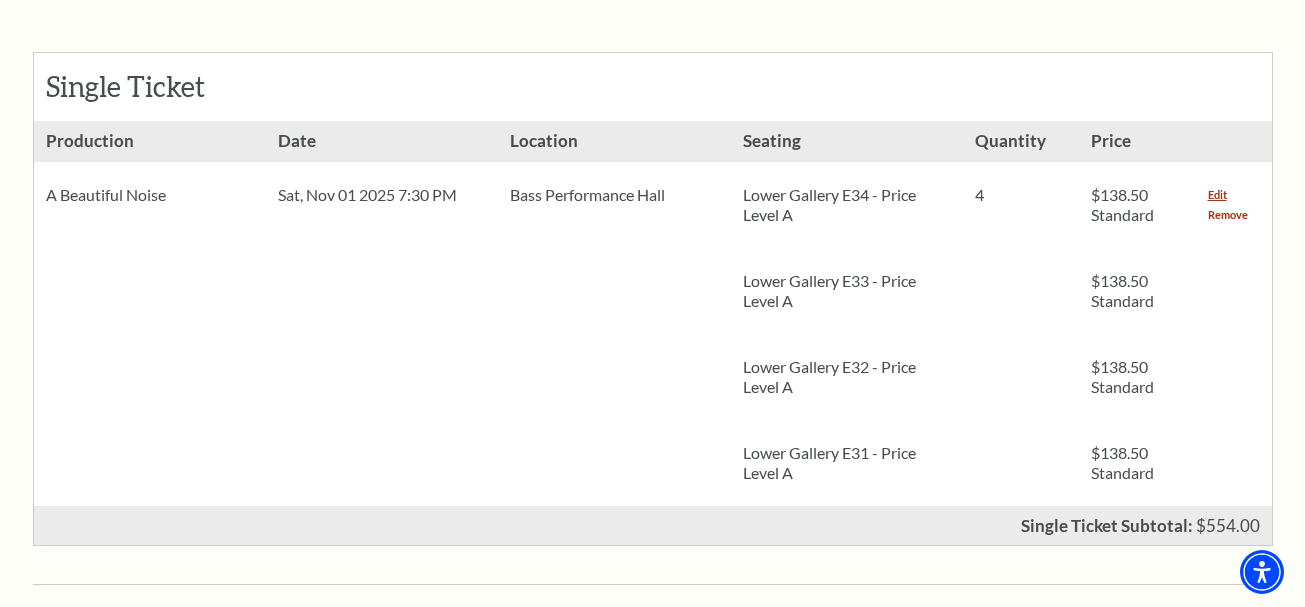click on "Remove" at bounding box center (1228, 215) 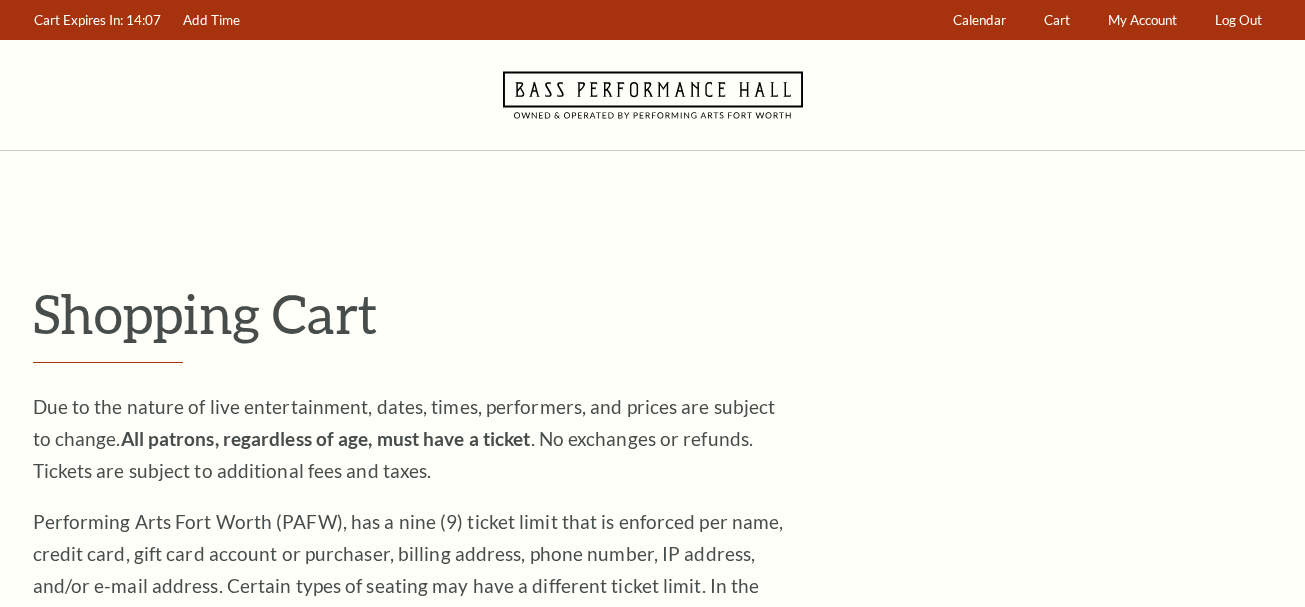 scroll, scrollTop: 0, scrollLeft: 0, axis: both 